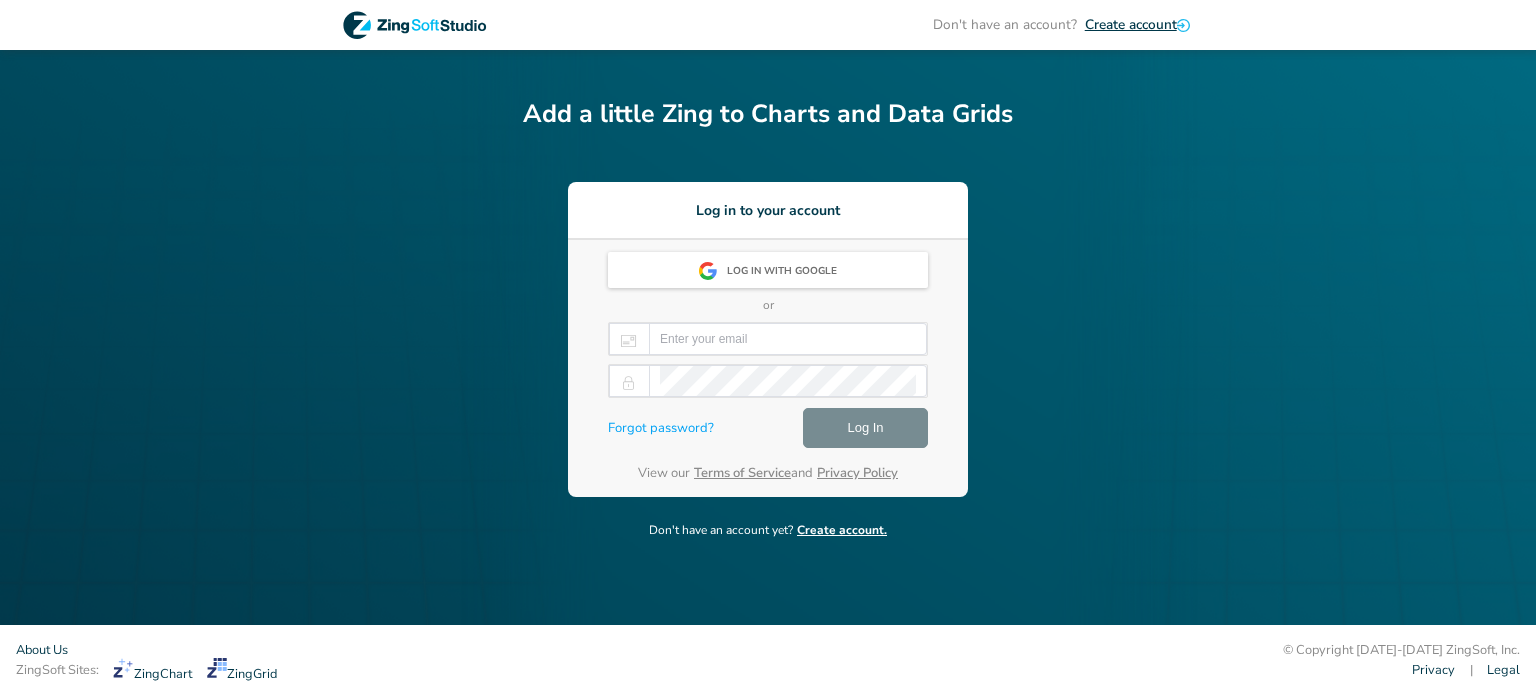 scroll, scrollTop: 0, scrollLeft: 0, axis: both 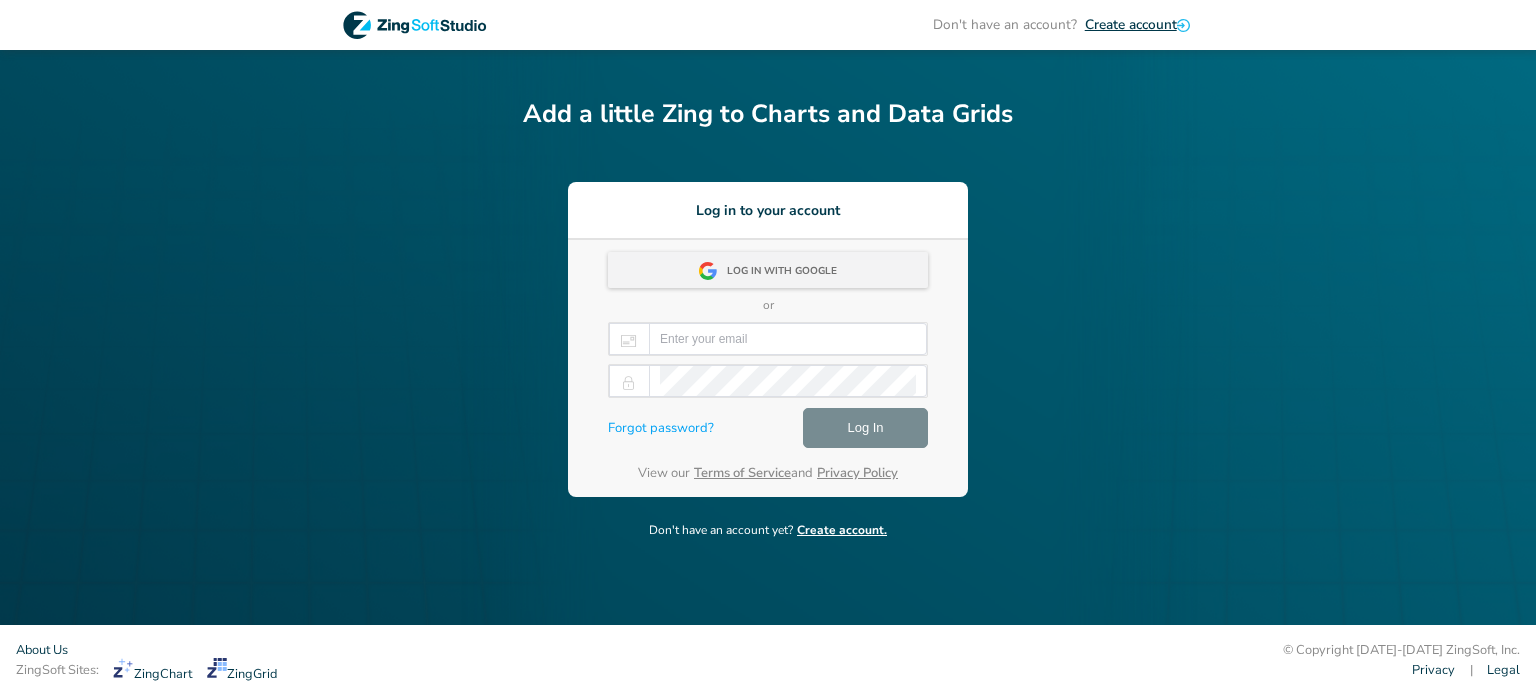 click on "Log in with Google" at bounding box center [788, 272] 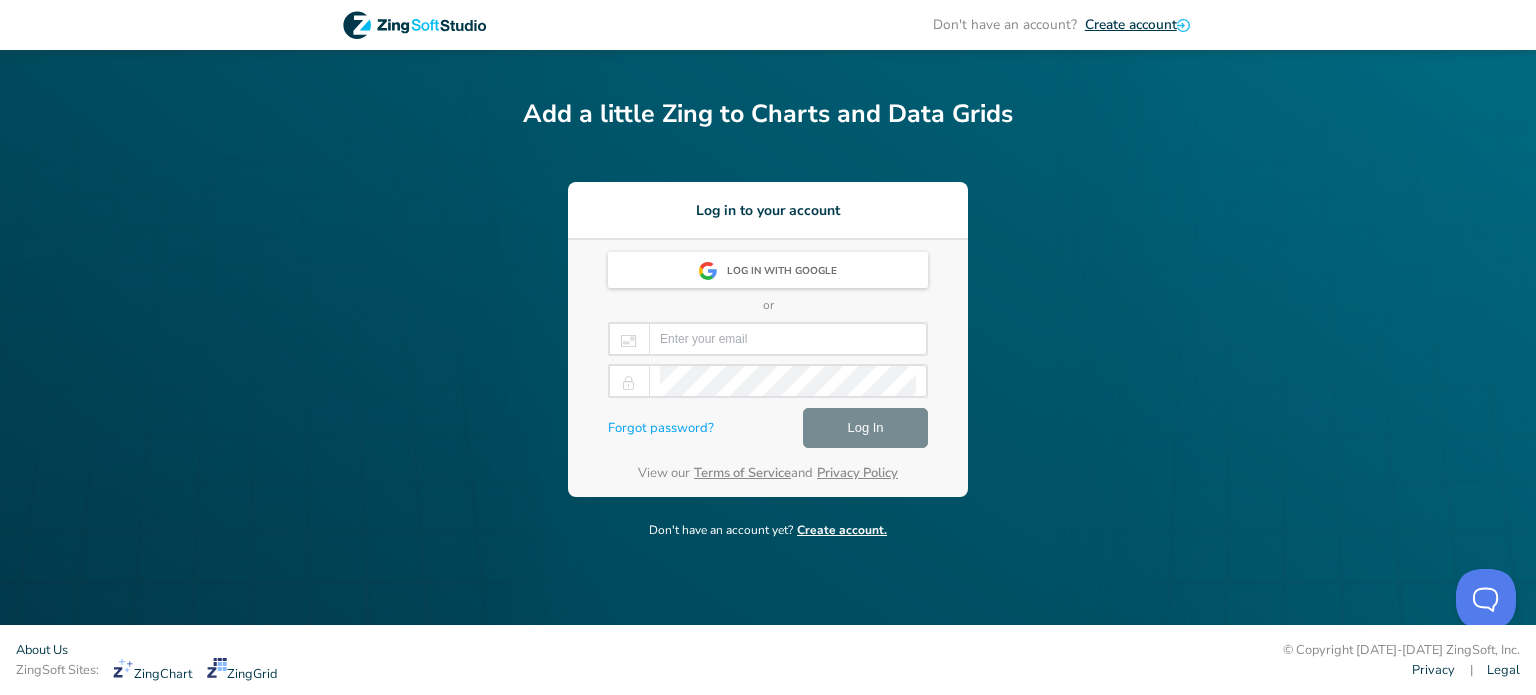 scroll, scrollTop: 0, scrollLeft: 0, axis: both 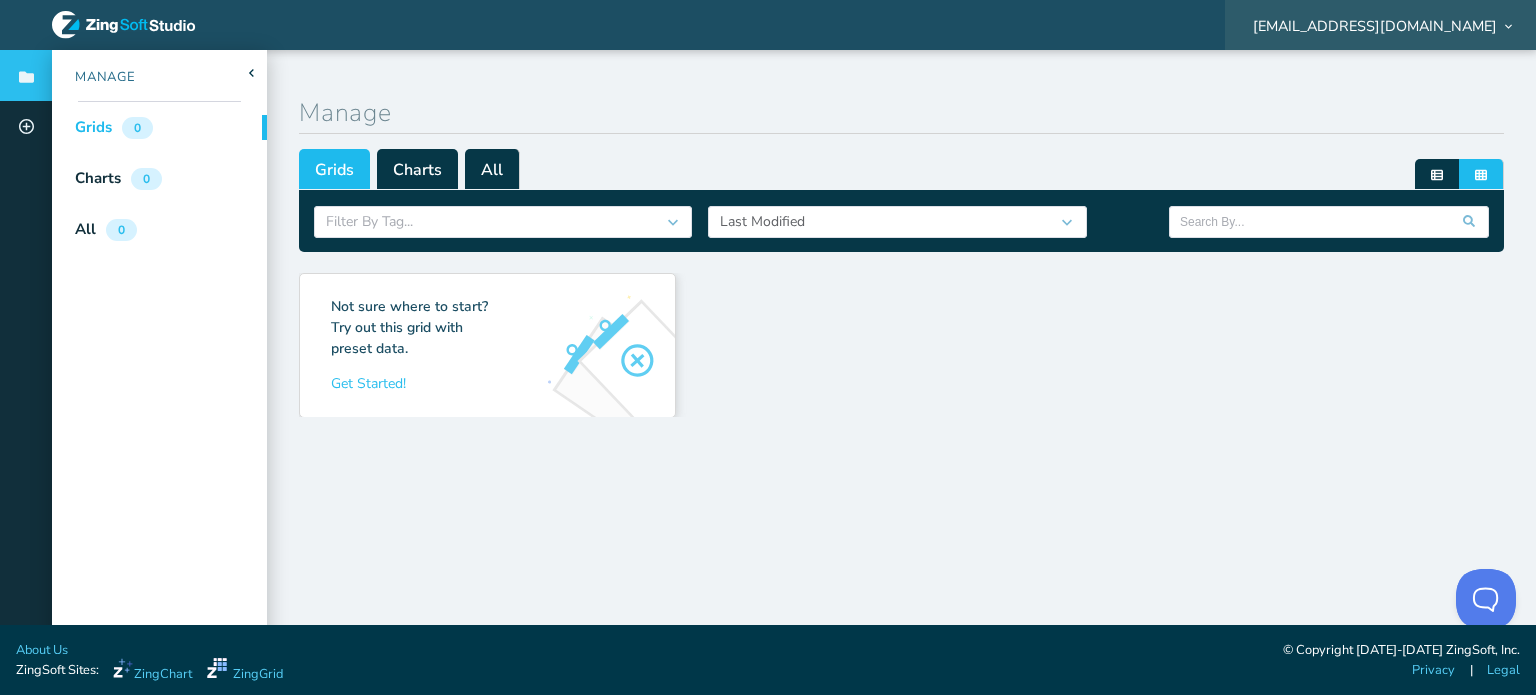 click on "informatica@camaracordoba.com" at bounding box center [1375, 26] 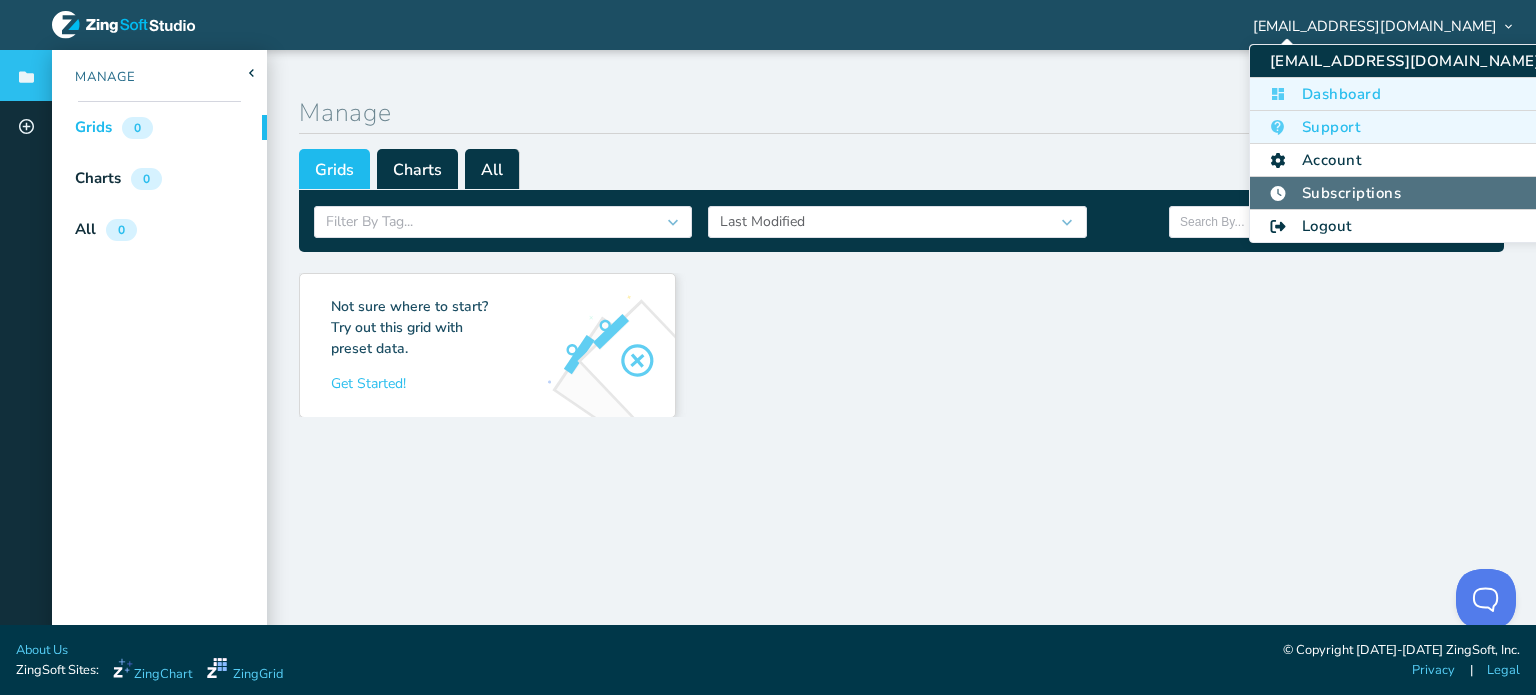 click on "Subscriptions" 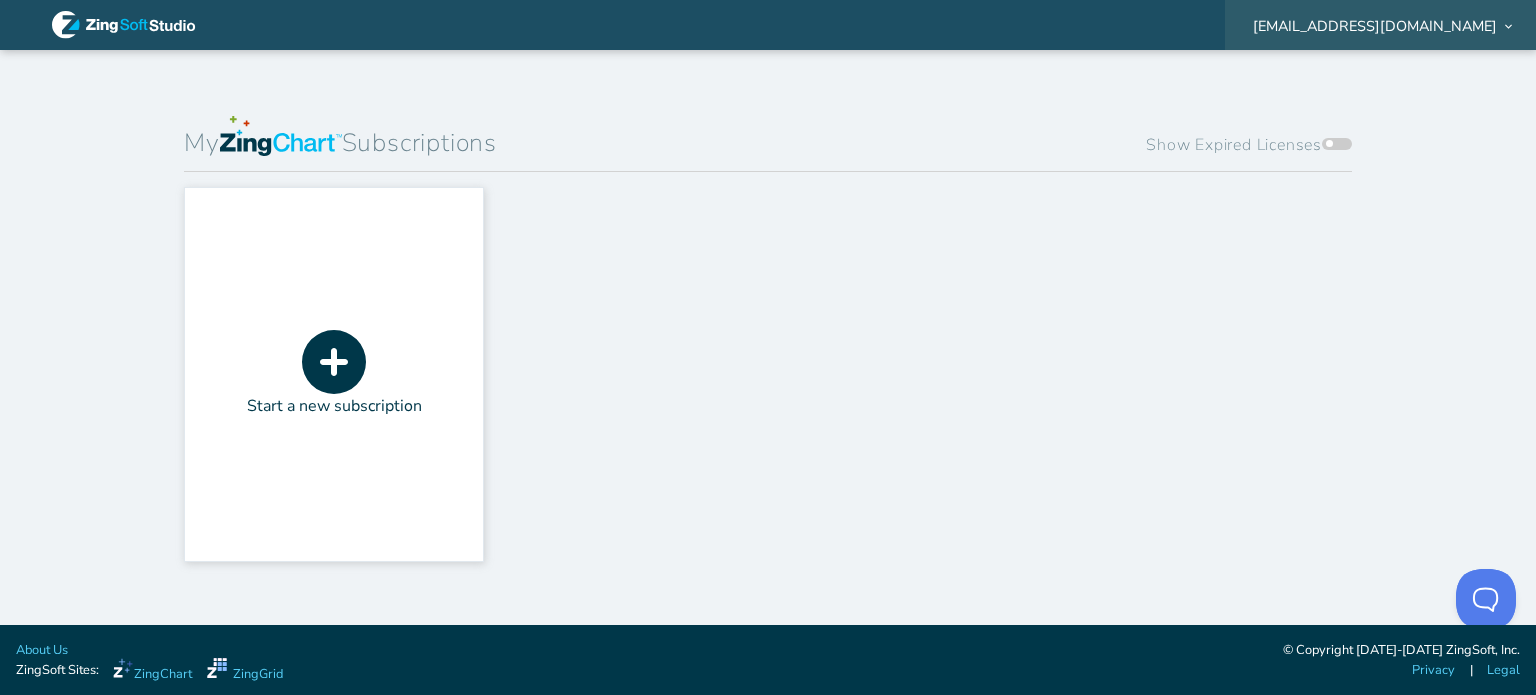click on "informatica@camaracordoba.com" at bounding box center (1375, 26) 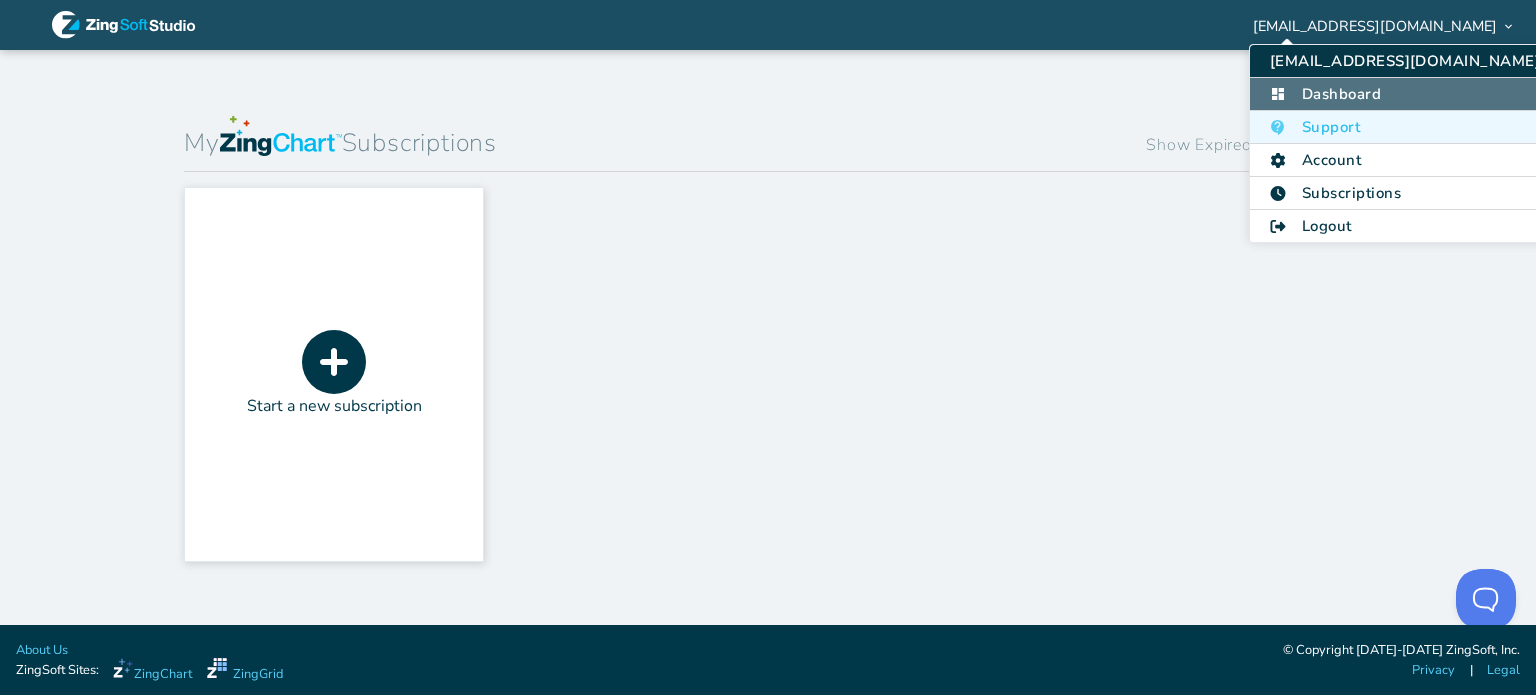 click on "Dashboard" 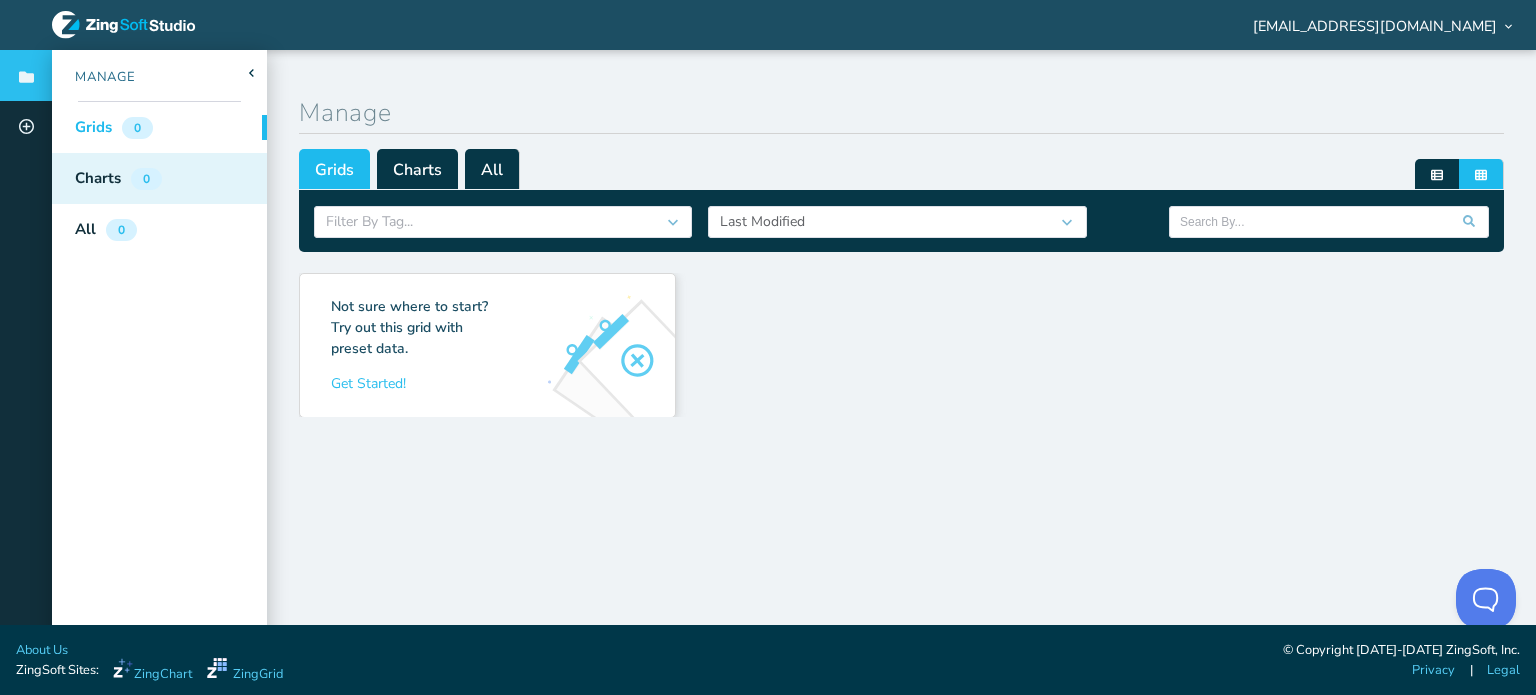 click on "Charts" at bounding box center [98, 178] 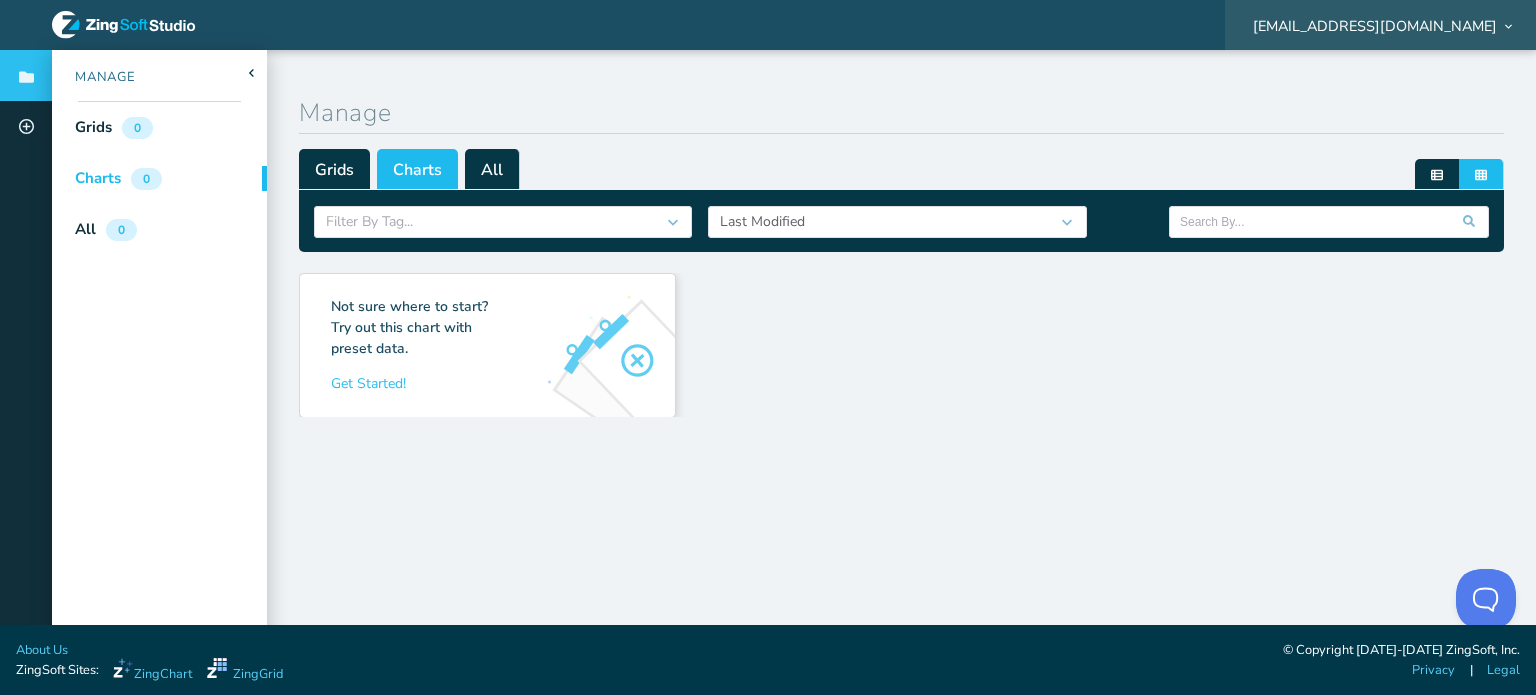 click on "informatica@camaracordoba.com" at bounding box center [1375, 26] 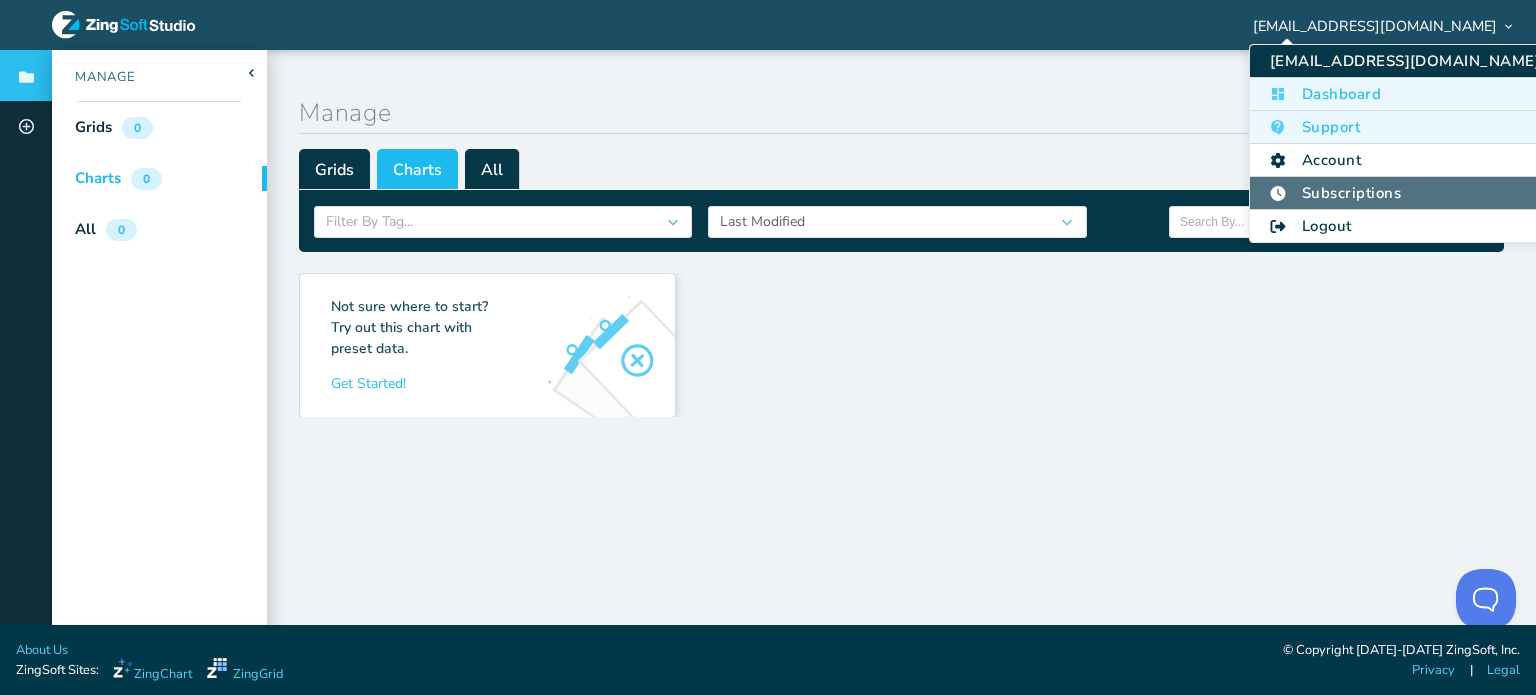 click on "Subscriptions" 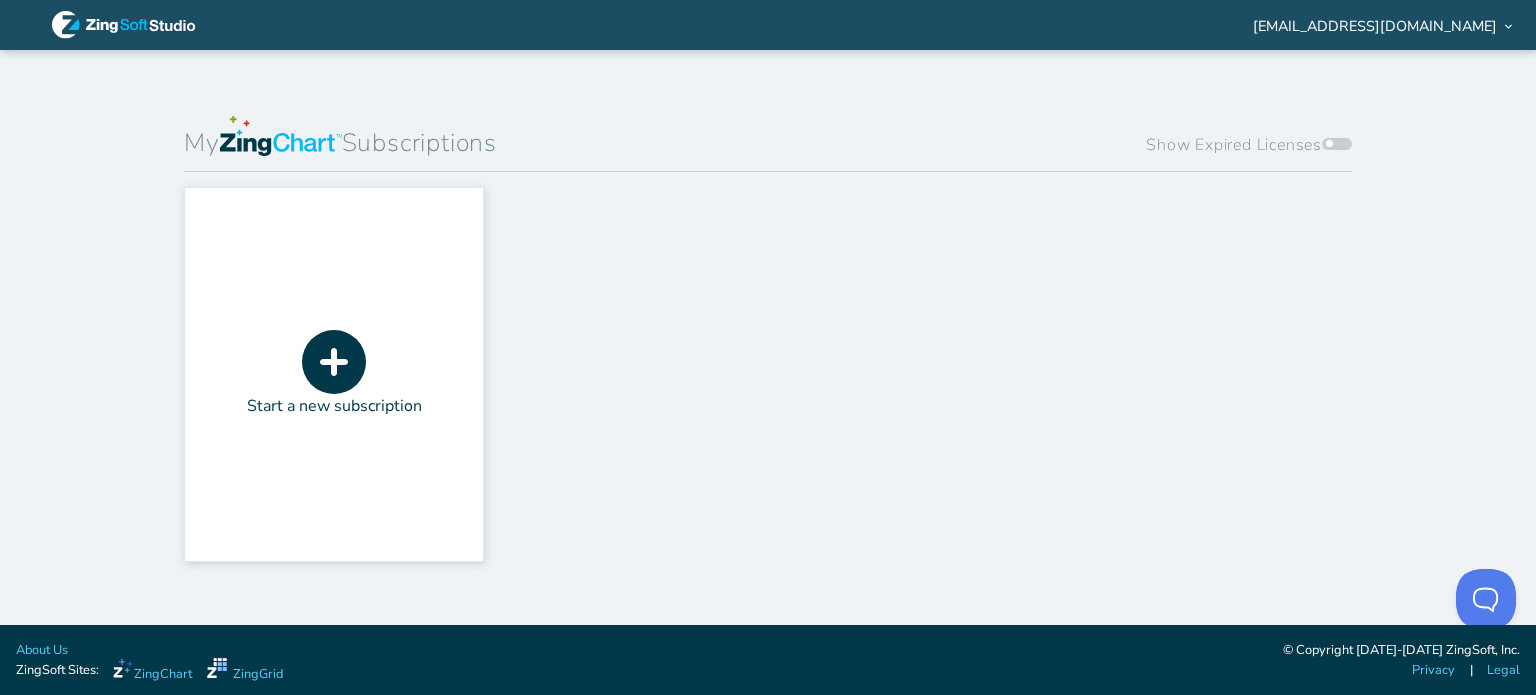 click 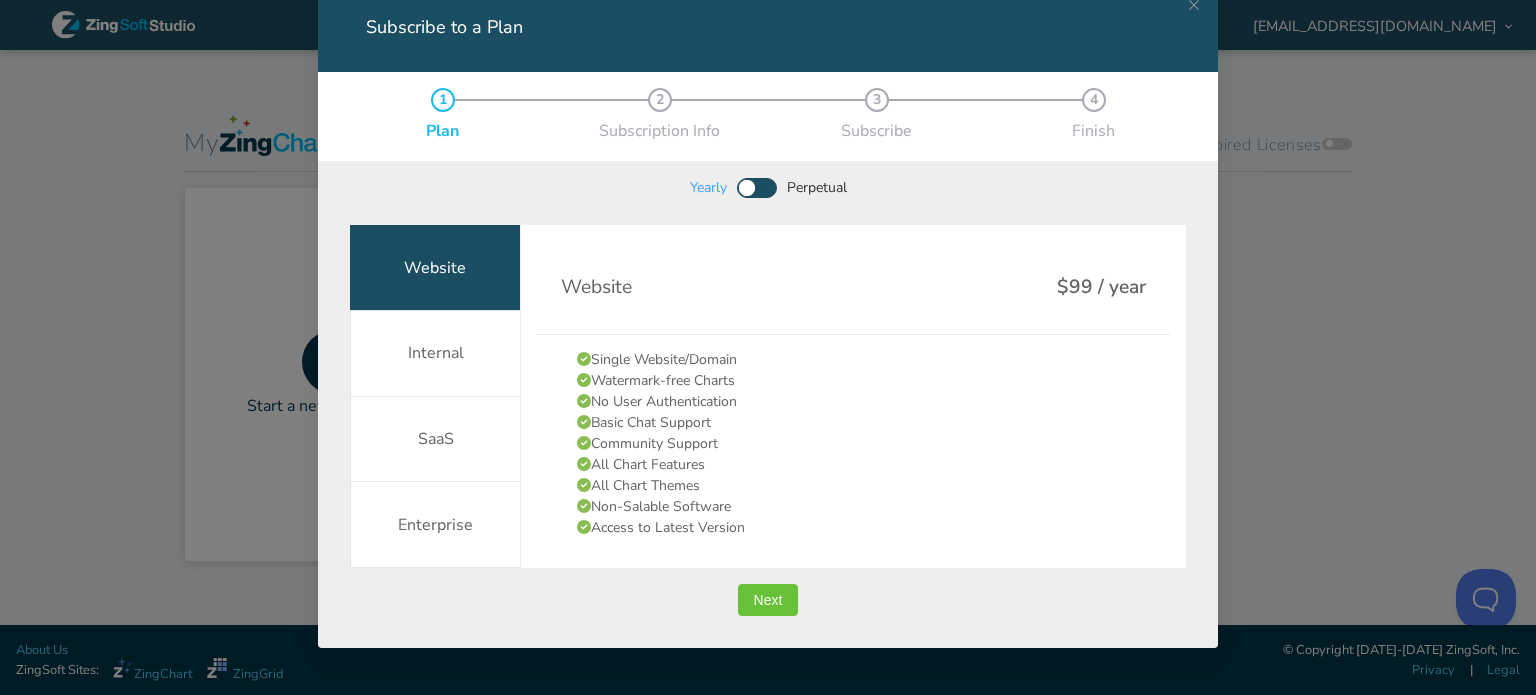 scroll, scrollTop: 123, scrollLeft: 0, axis: vertical 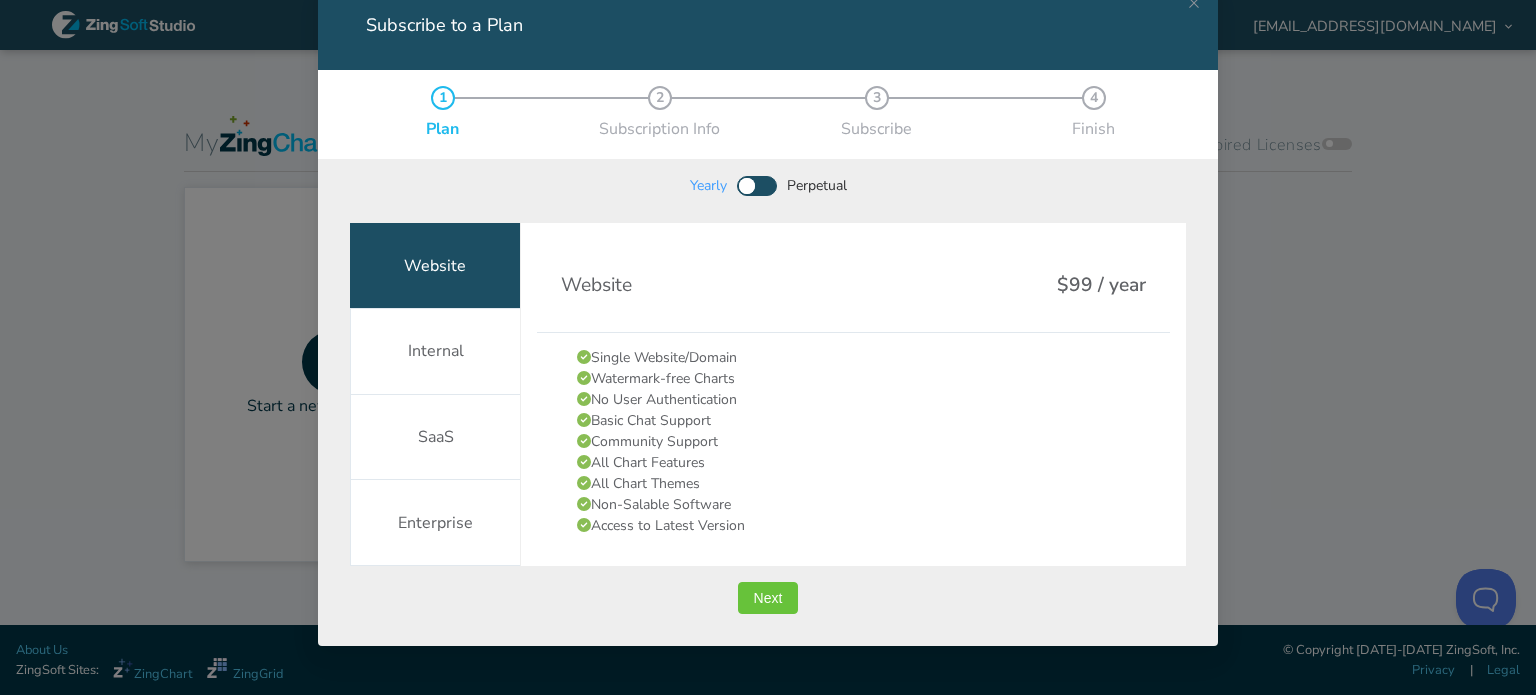 click on "Yearly Perpetual" at bounding box center [768, 191] 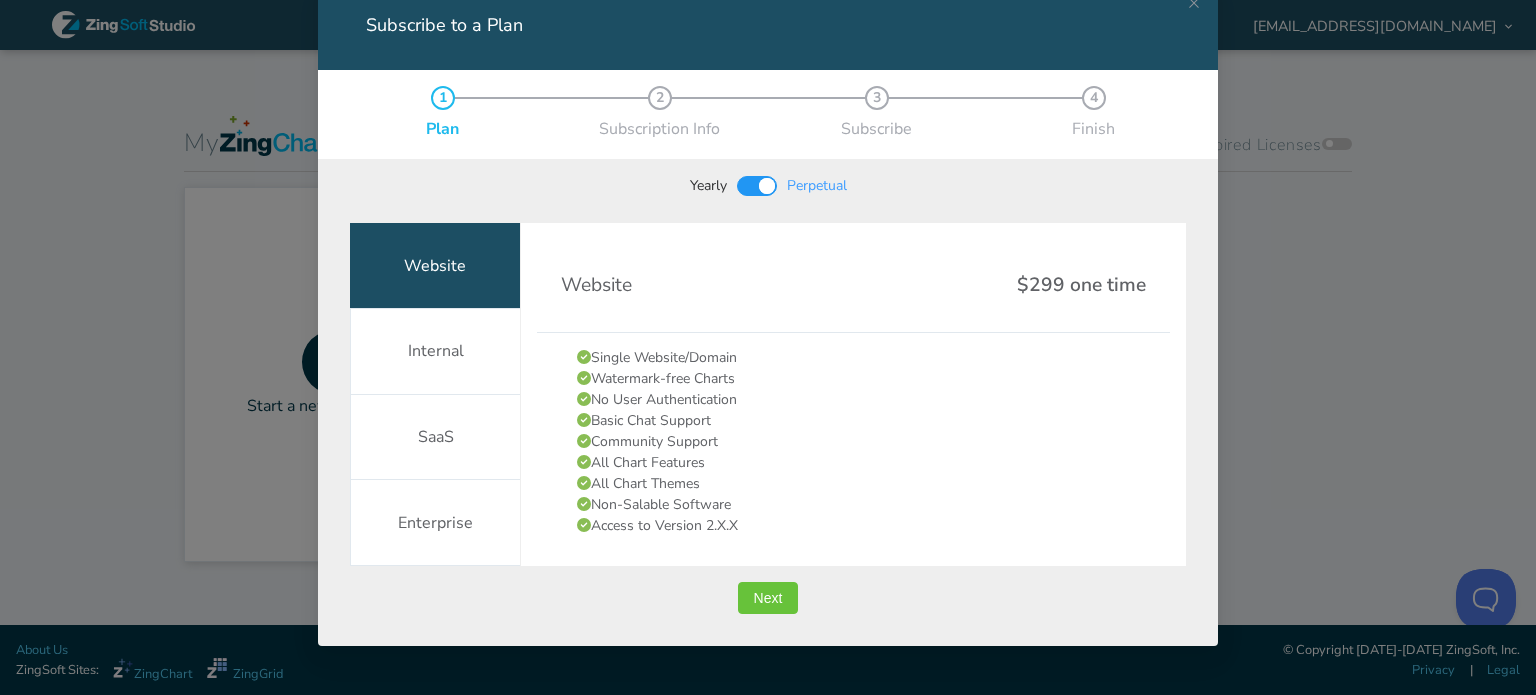 click at bounding box center [757, 186] 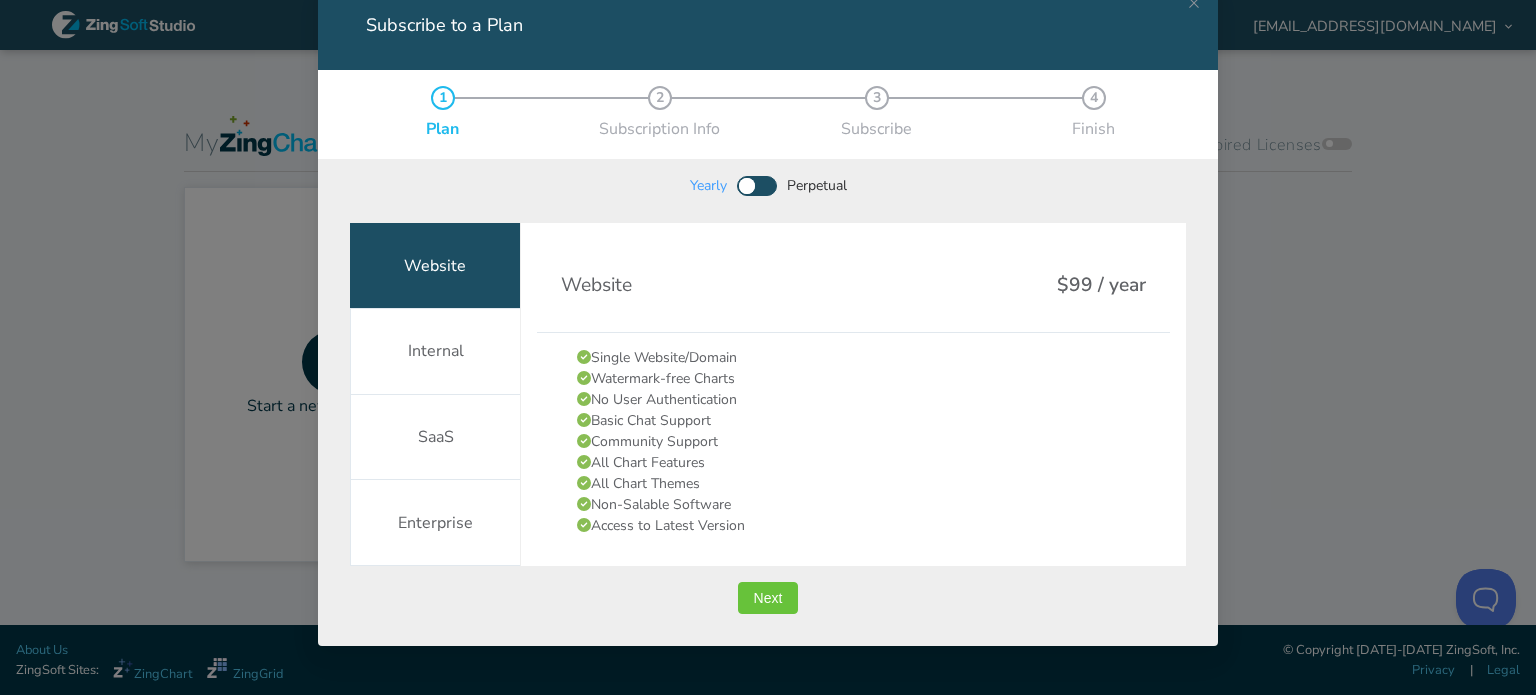 click on "Website" at bounding box center (435, 266) 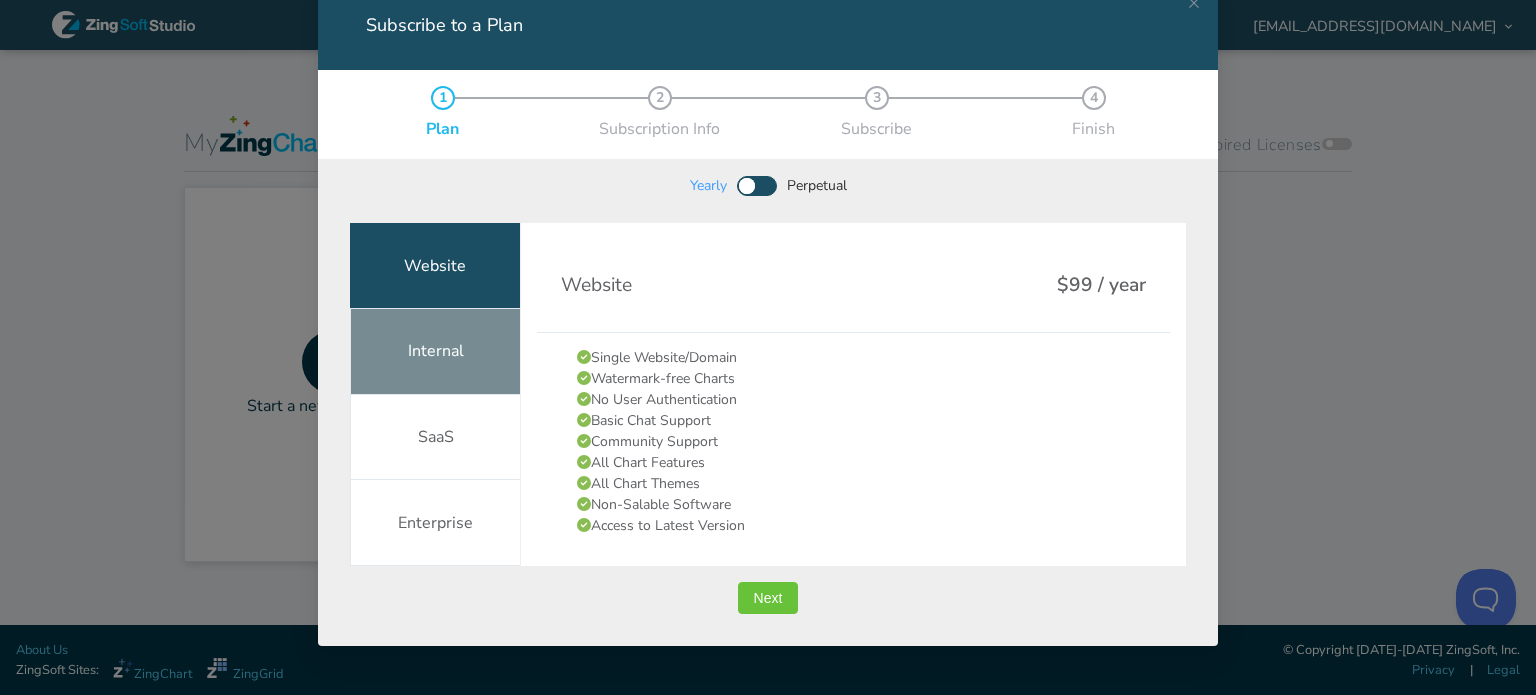 click on "Internal" 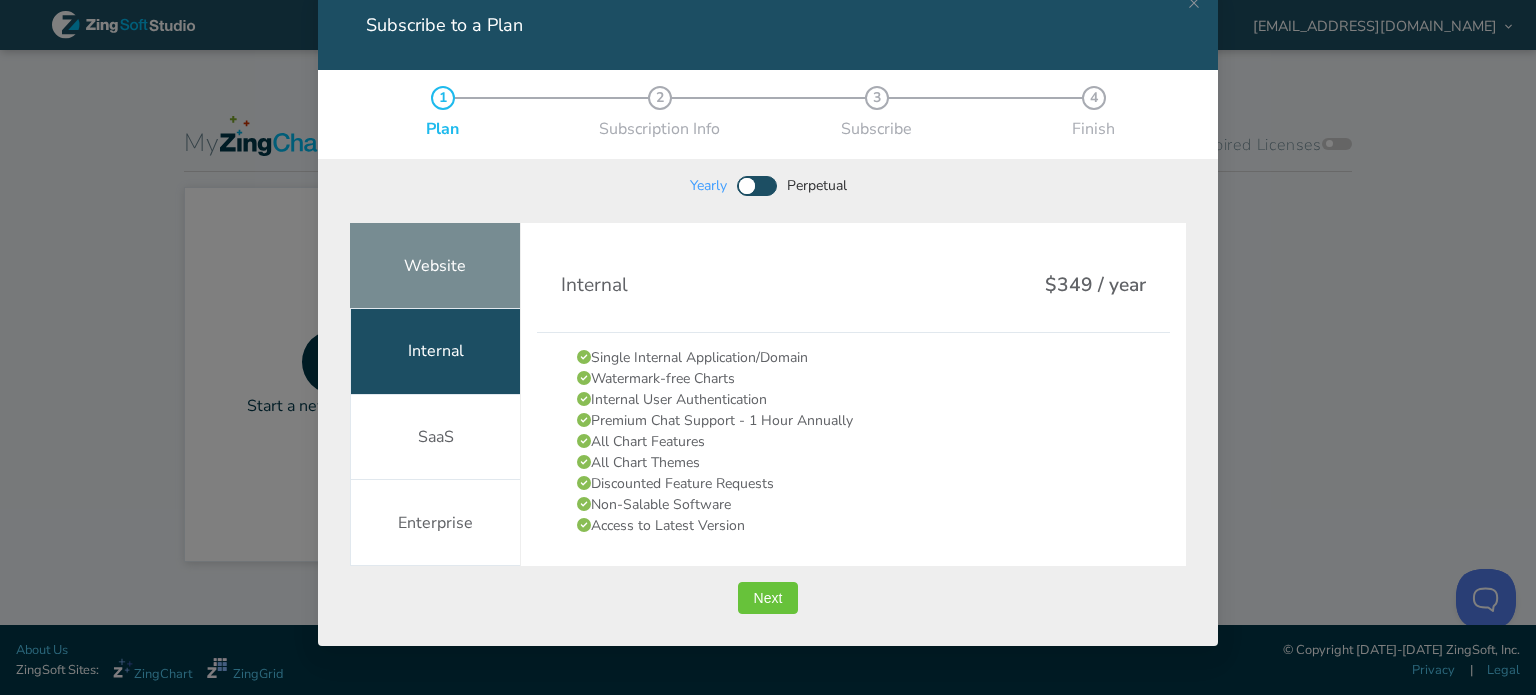click on "Website" 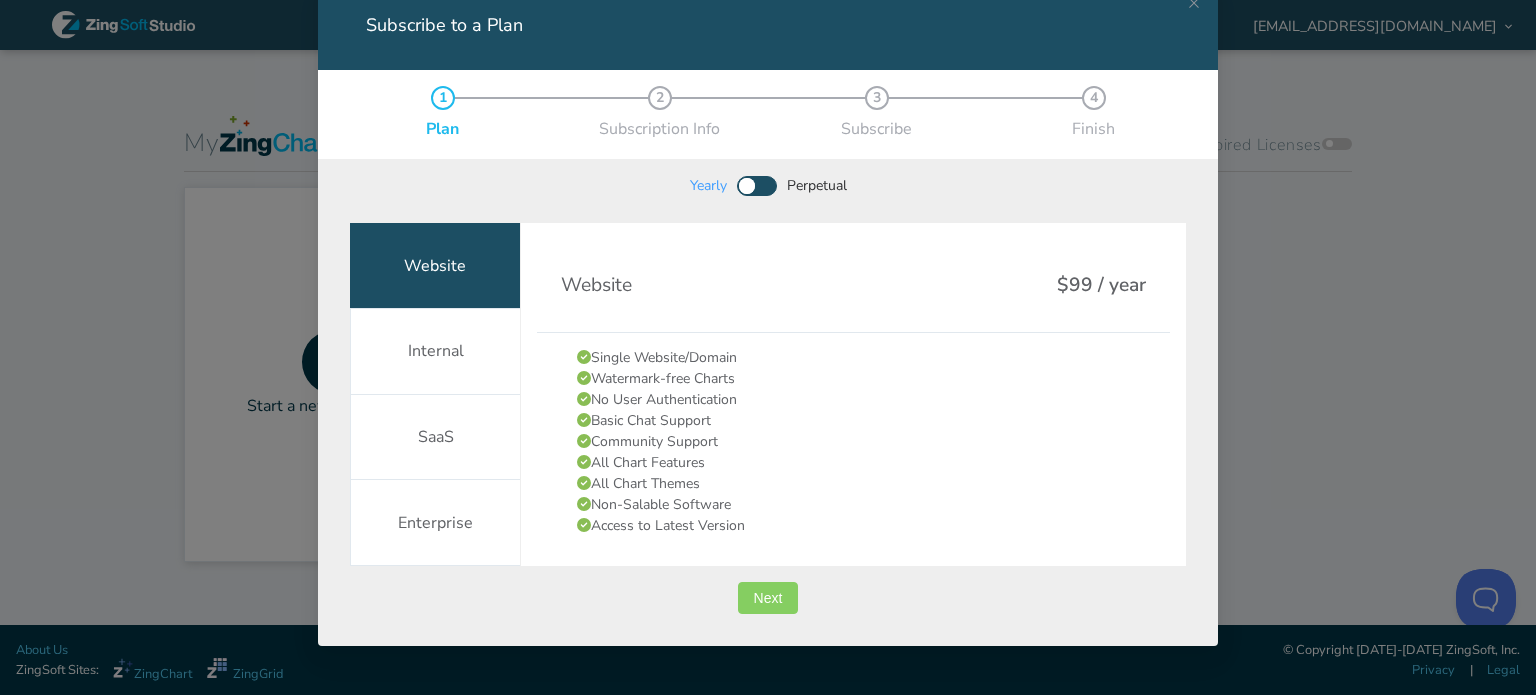 drag, startPoint x: 759, startPoint y: 591, endPoint x: 681, endPoint y: 511, distance: 111.73182 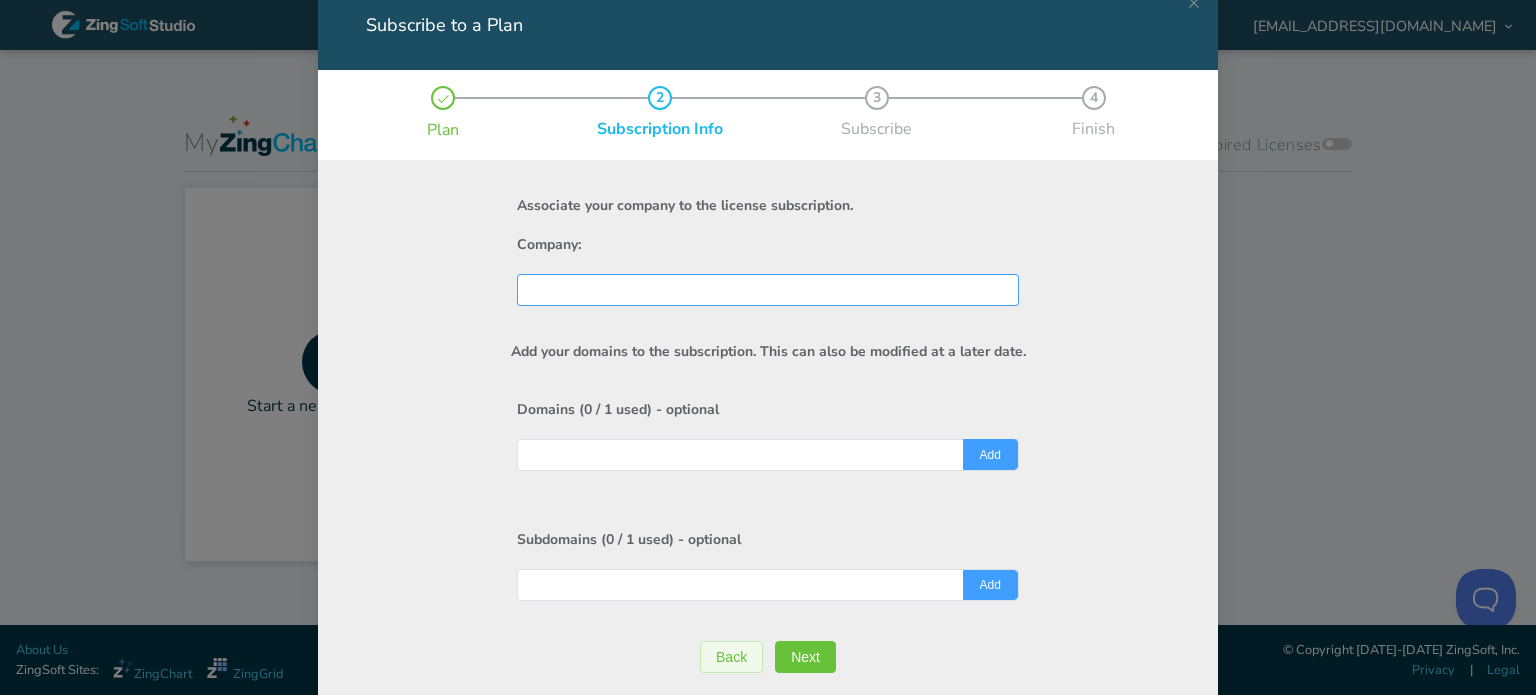 click at bounding box center (768, 290) 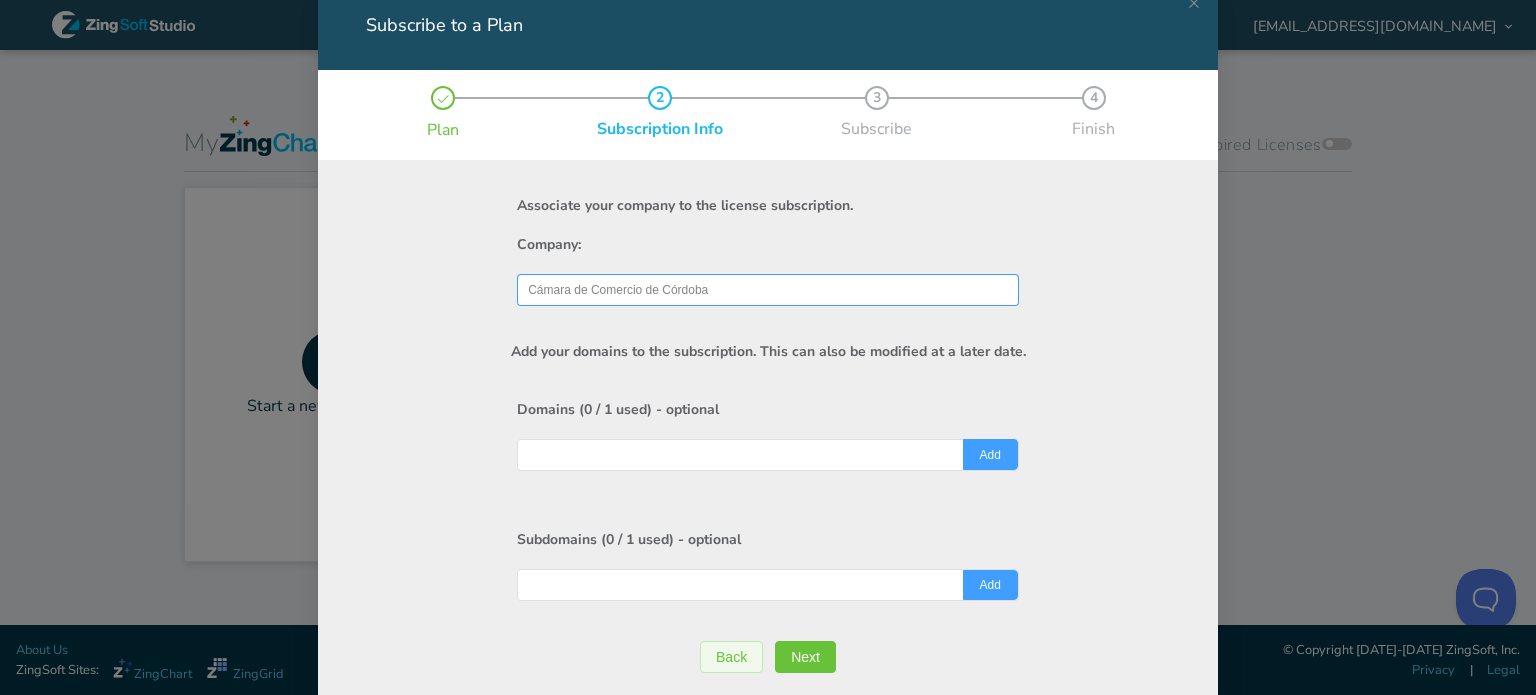 type on "Cámara de Comercio de Córdoba" 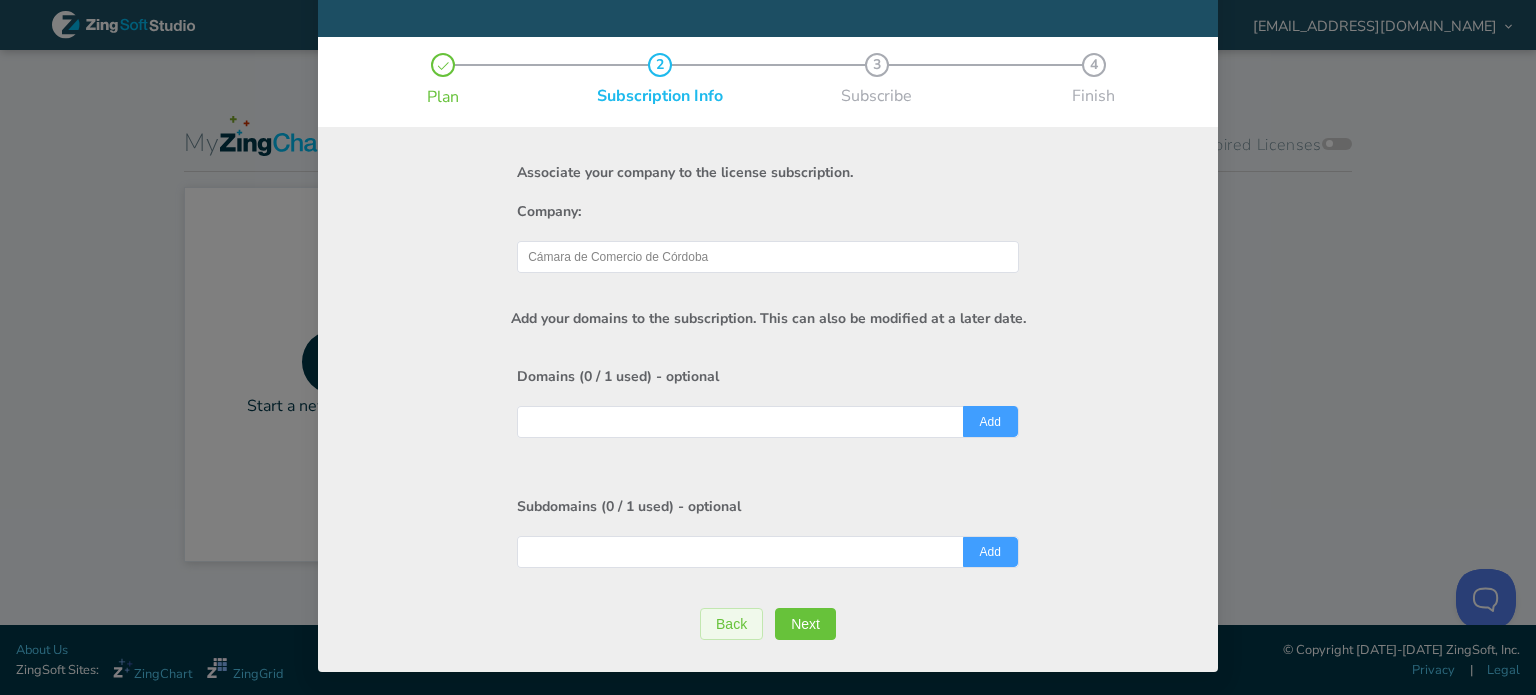 scroll, scrollTop: 182, scrollLeft: 0, axis: vertical 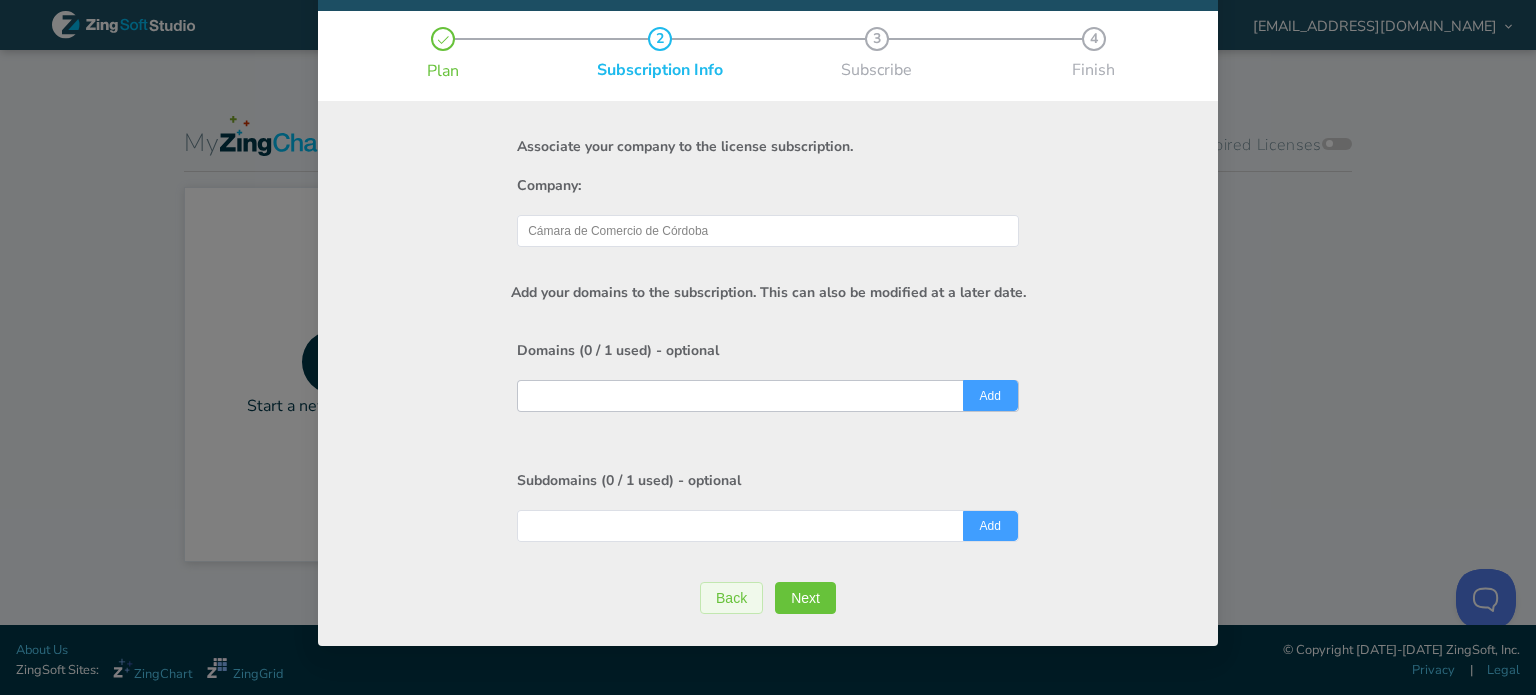click at bounding box center (768, 396) 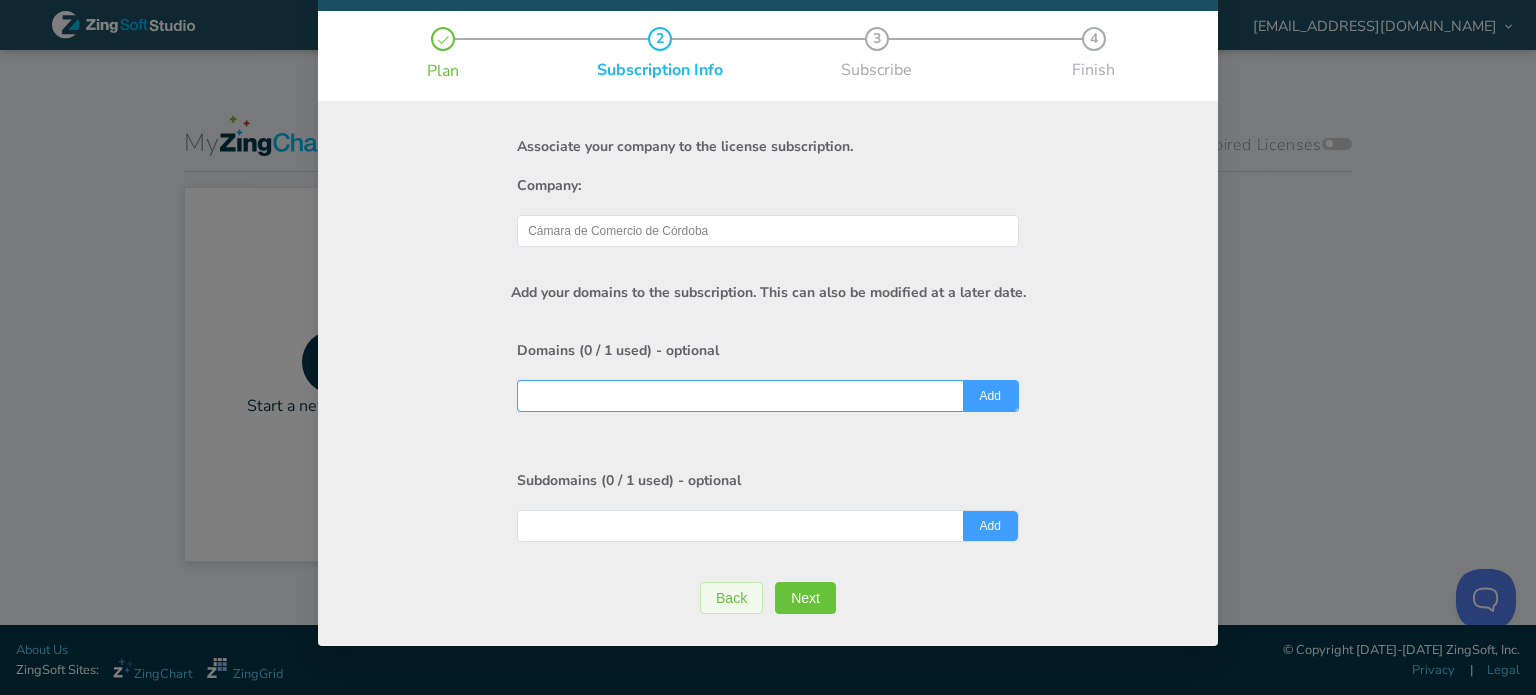 click at bounding box center (768, 396) 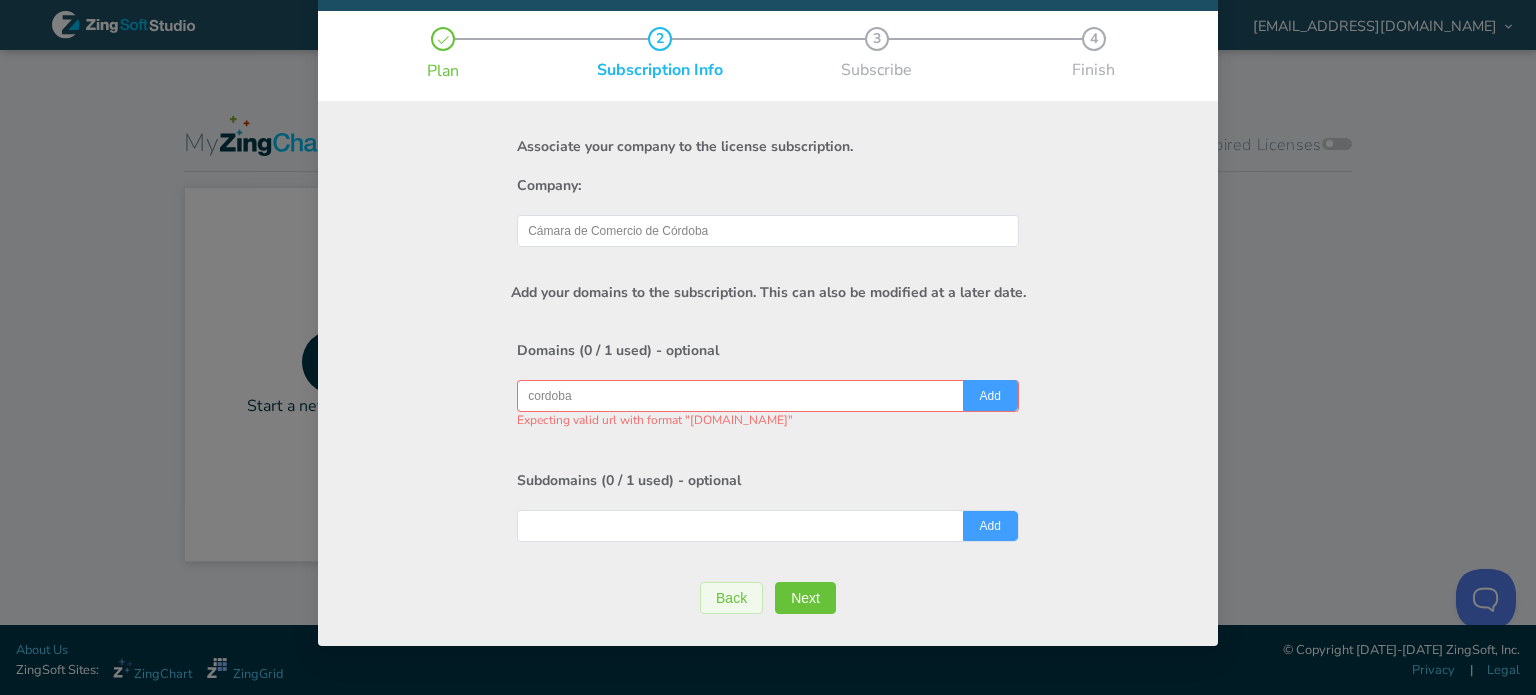 drag, startPoint x: 655, startPoint y: 395, endPoint x: 324, endPoint y: 399, distance: 331.02417 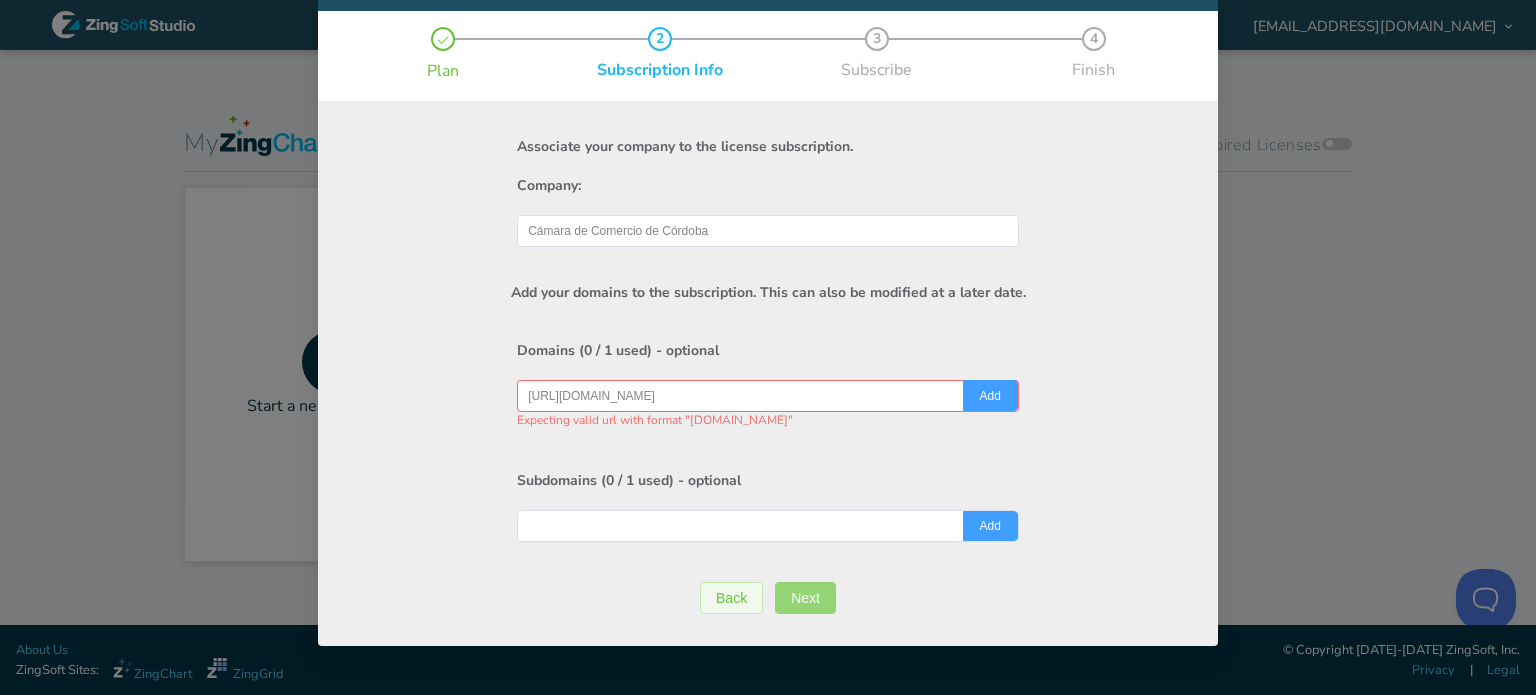 click on "Next" at bounding box center [805, 598] 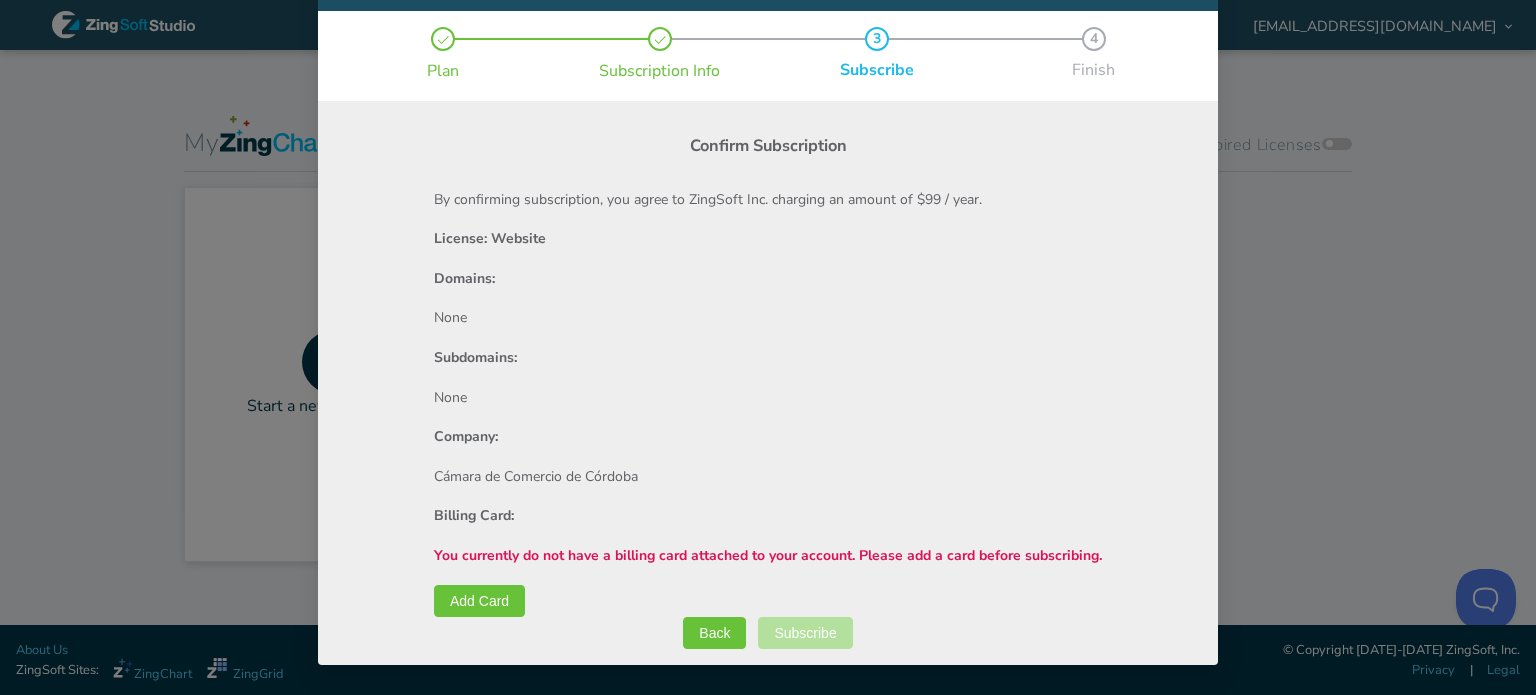 click on "Back" at bounding box center (714, 633) 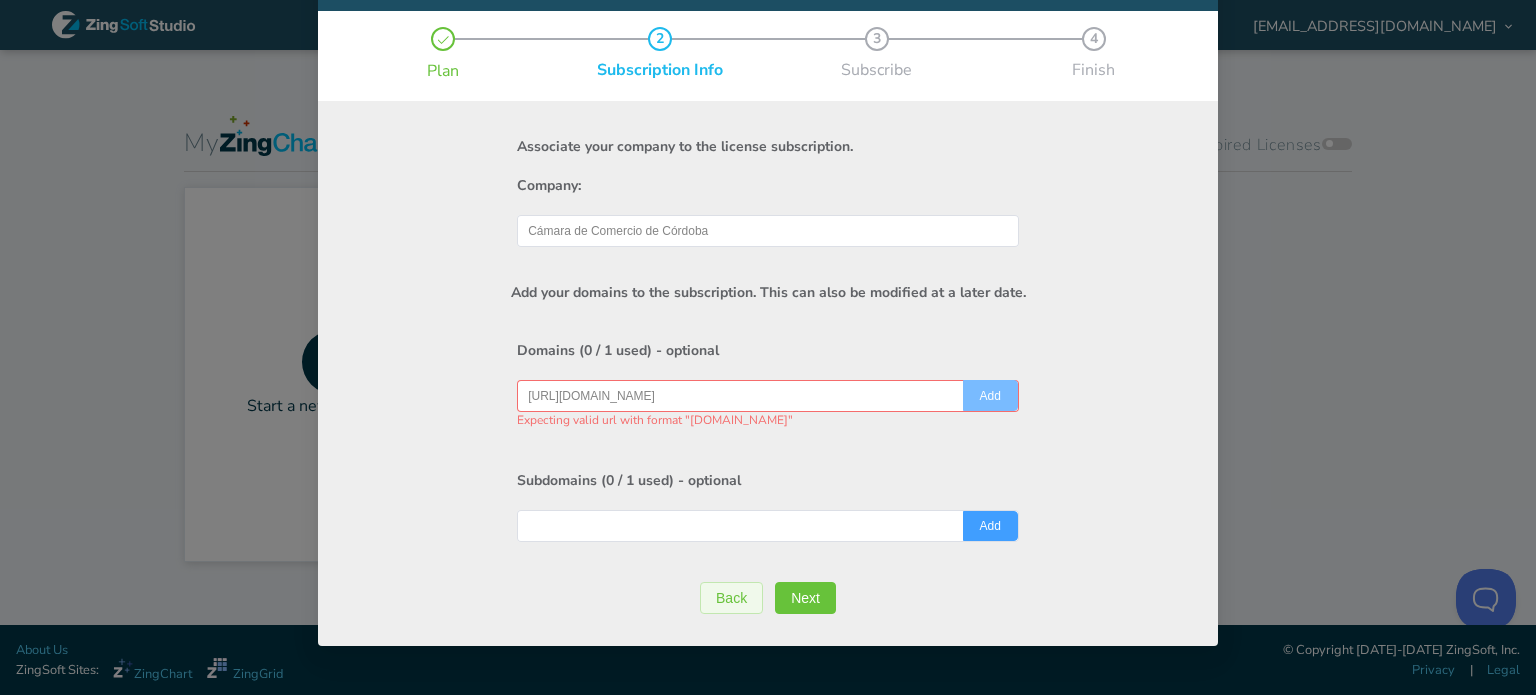 click on "Add" at bounding box center (990, 396) 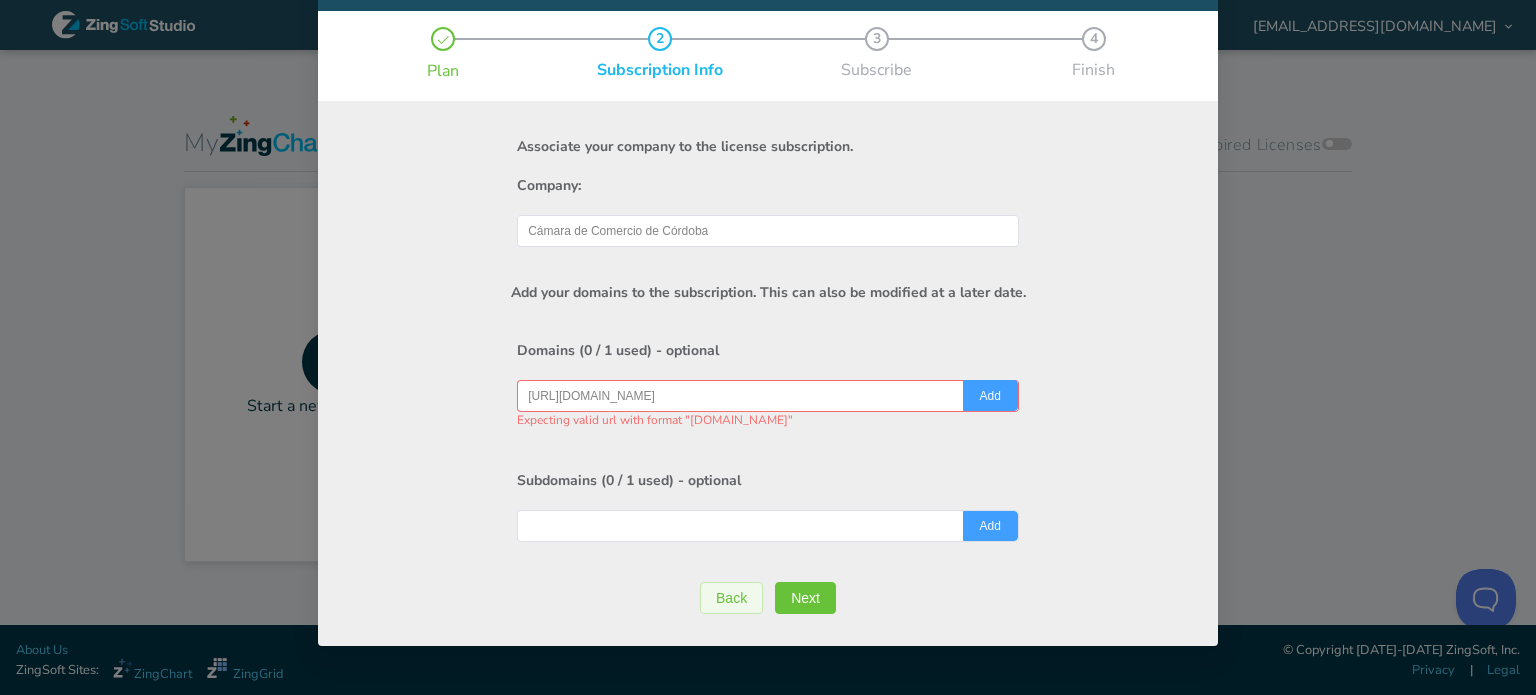 drag, startPoint x: 737, startPoint y: 395, endPoint x: 937, endPoint y: 396, distance: 200.0025 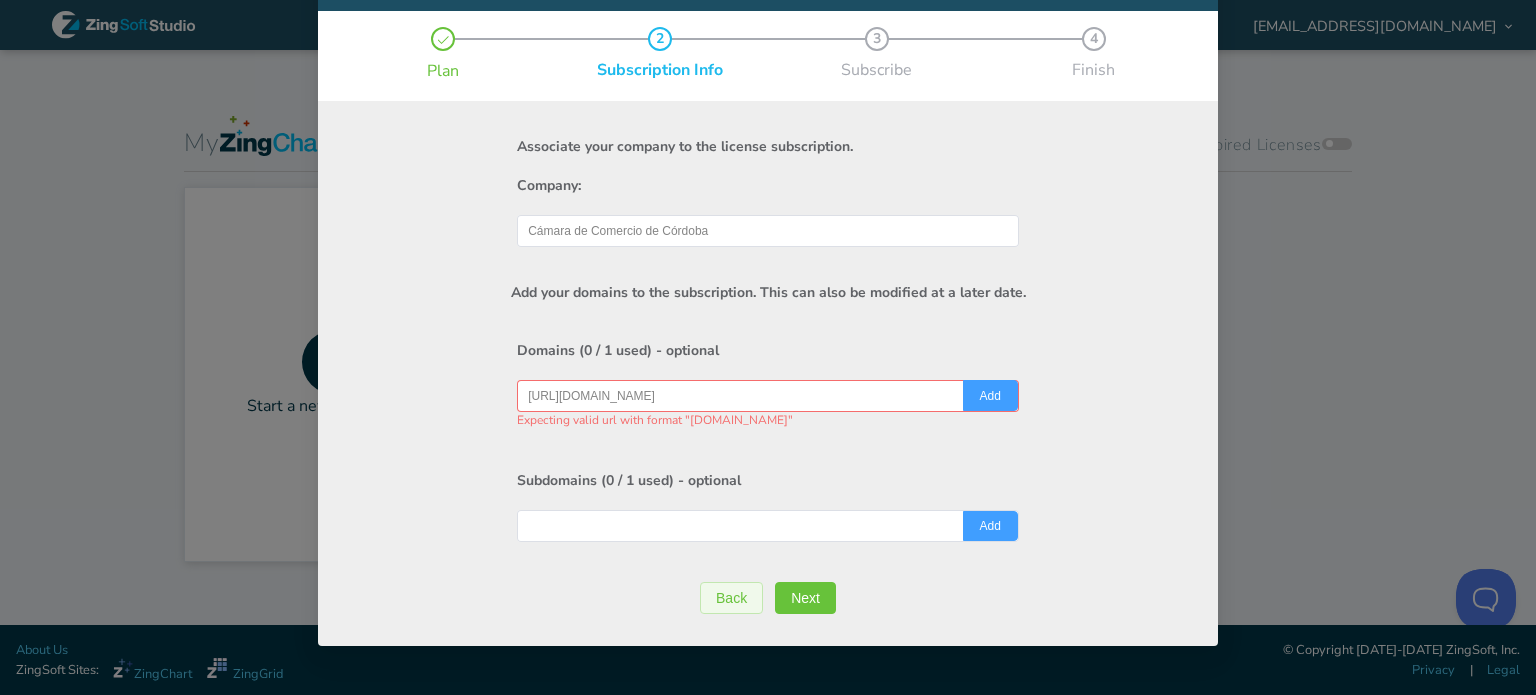 drag, startPoint x: 556, startPoint y: 393, endPoint x: 0, endPoint y: 374, distance: 556.3245 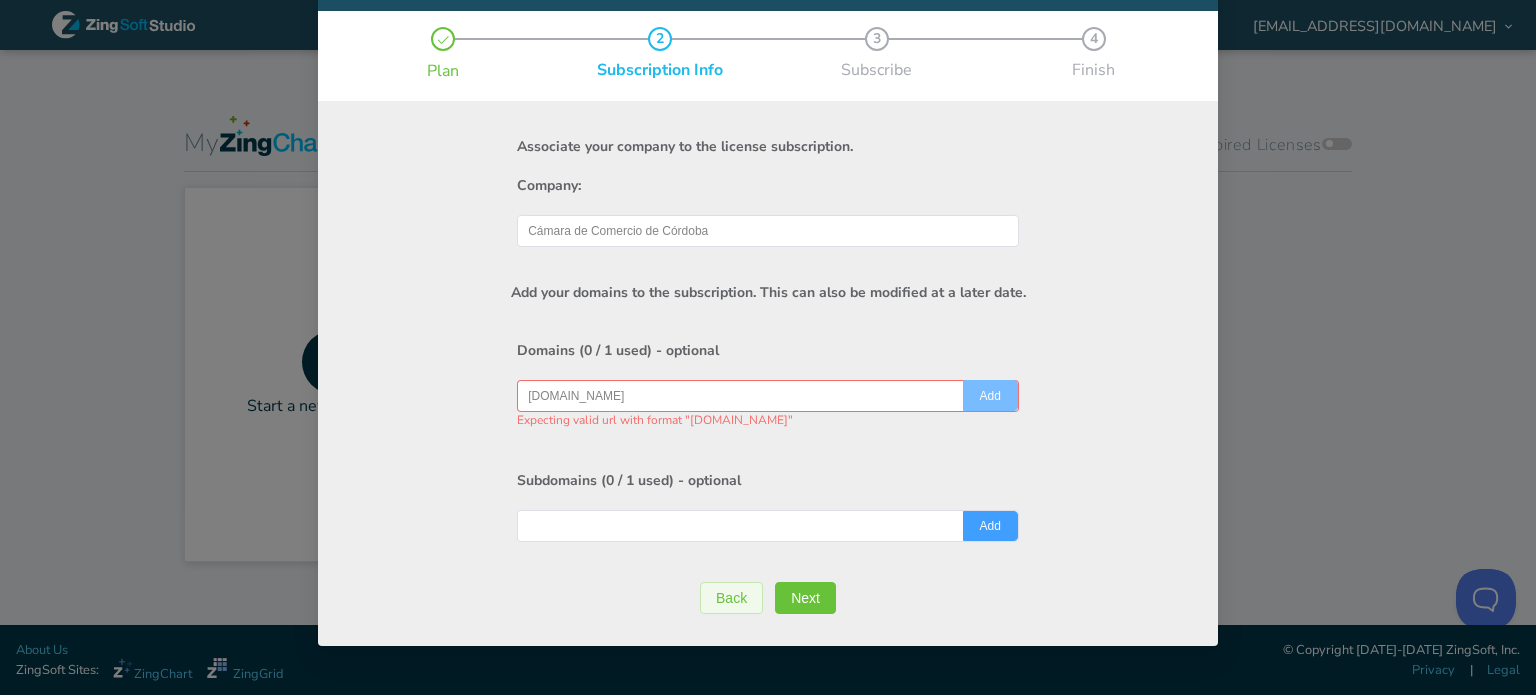 type on "cordobaactividadeseconomicas.es" 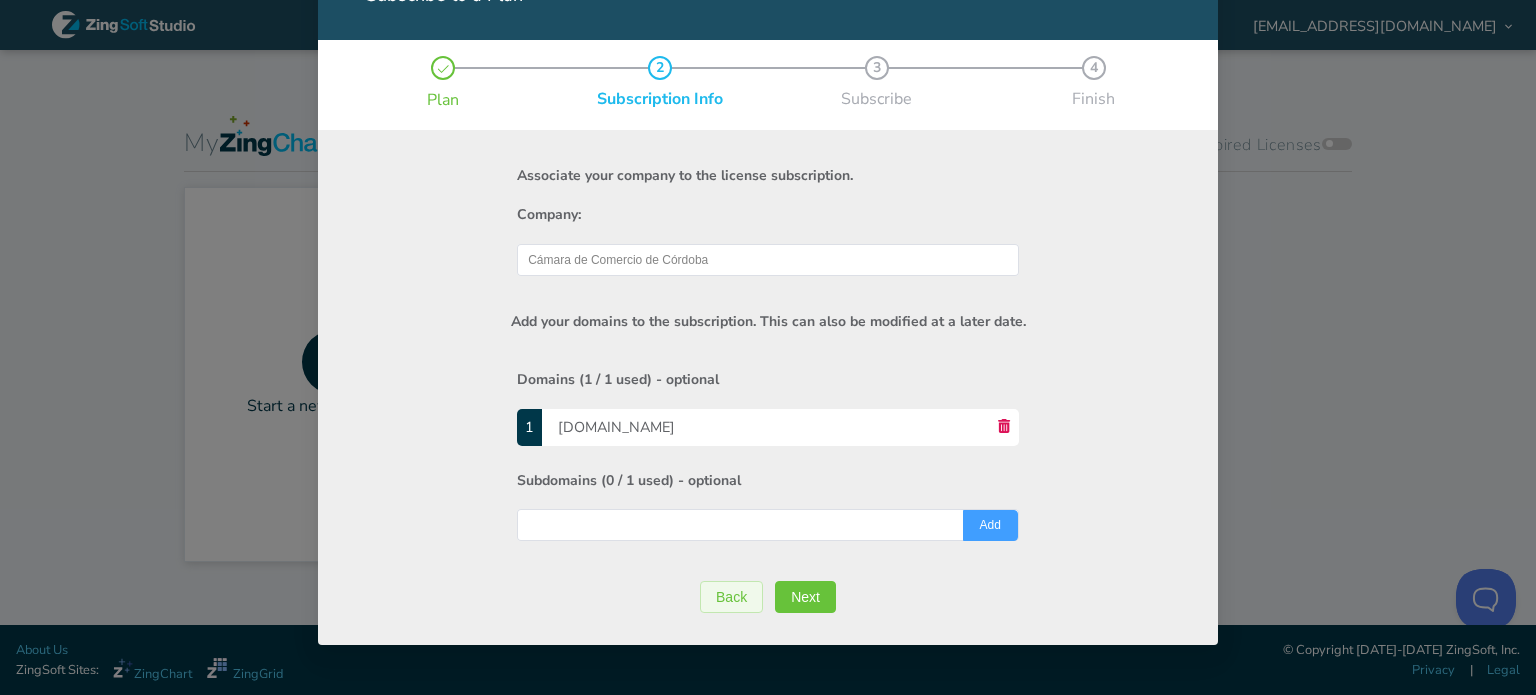 scroll, scrollTop: 152, scrollLeft: 0, axis: vertical 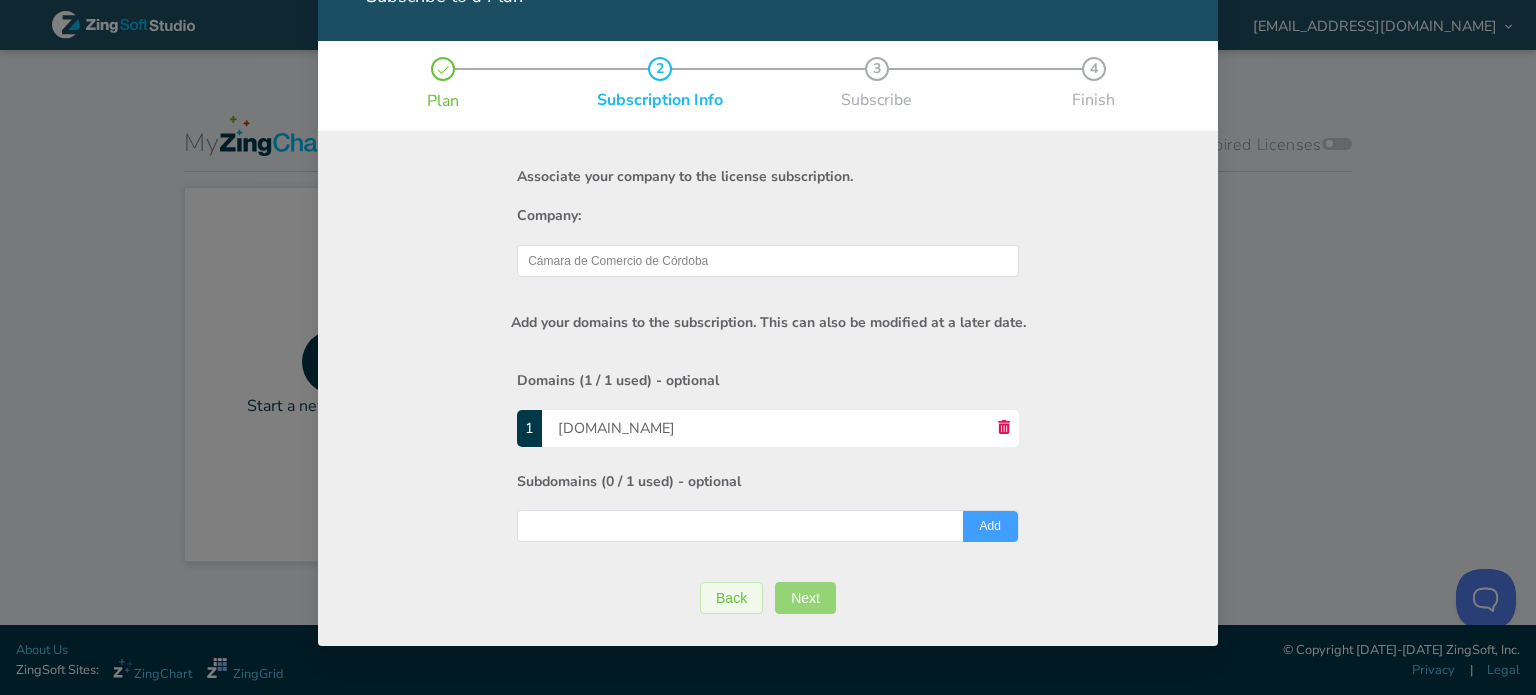 click on "Next" at bounding box center [805, 598] 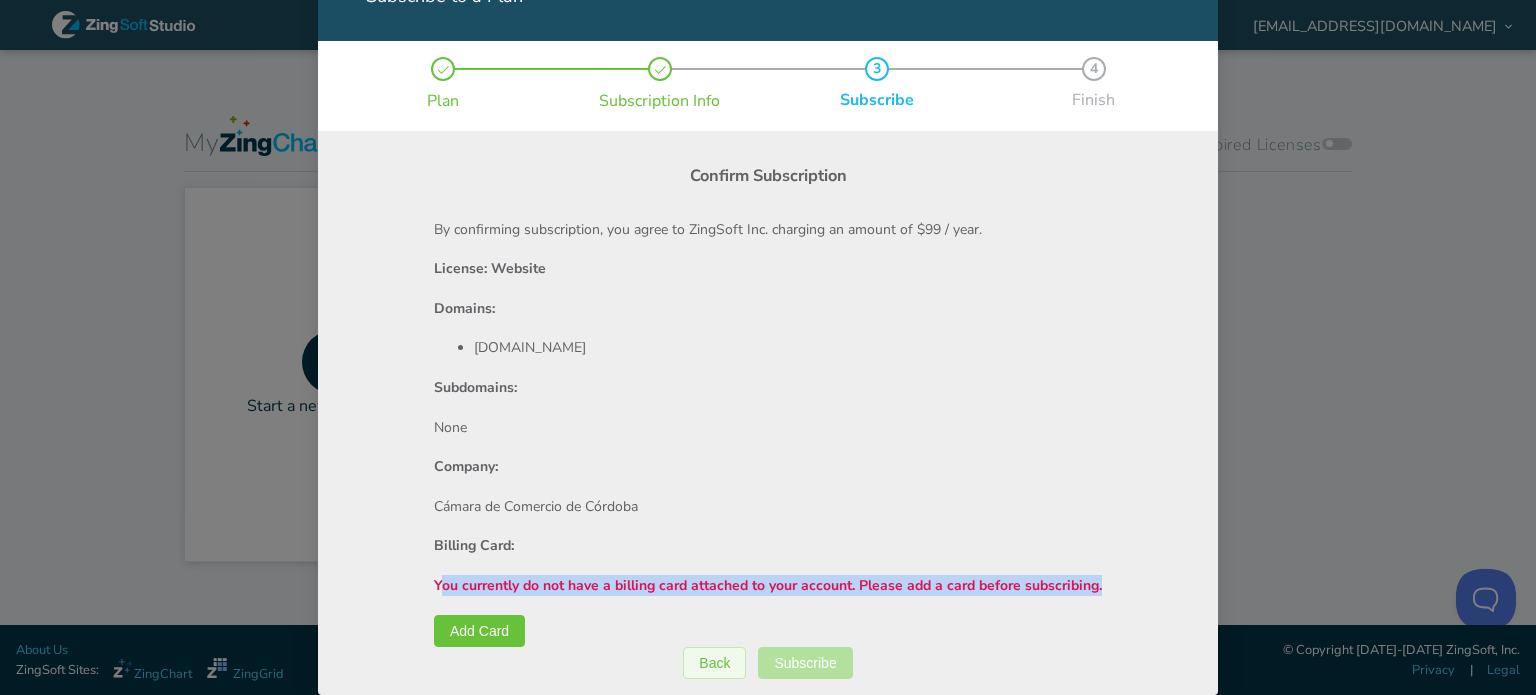 drag, startPoint x: 435, startPoint y: 580, endPoint x: 1092, endPoint y: 568, distance: 657.10956 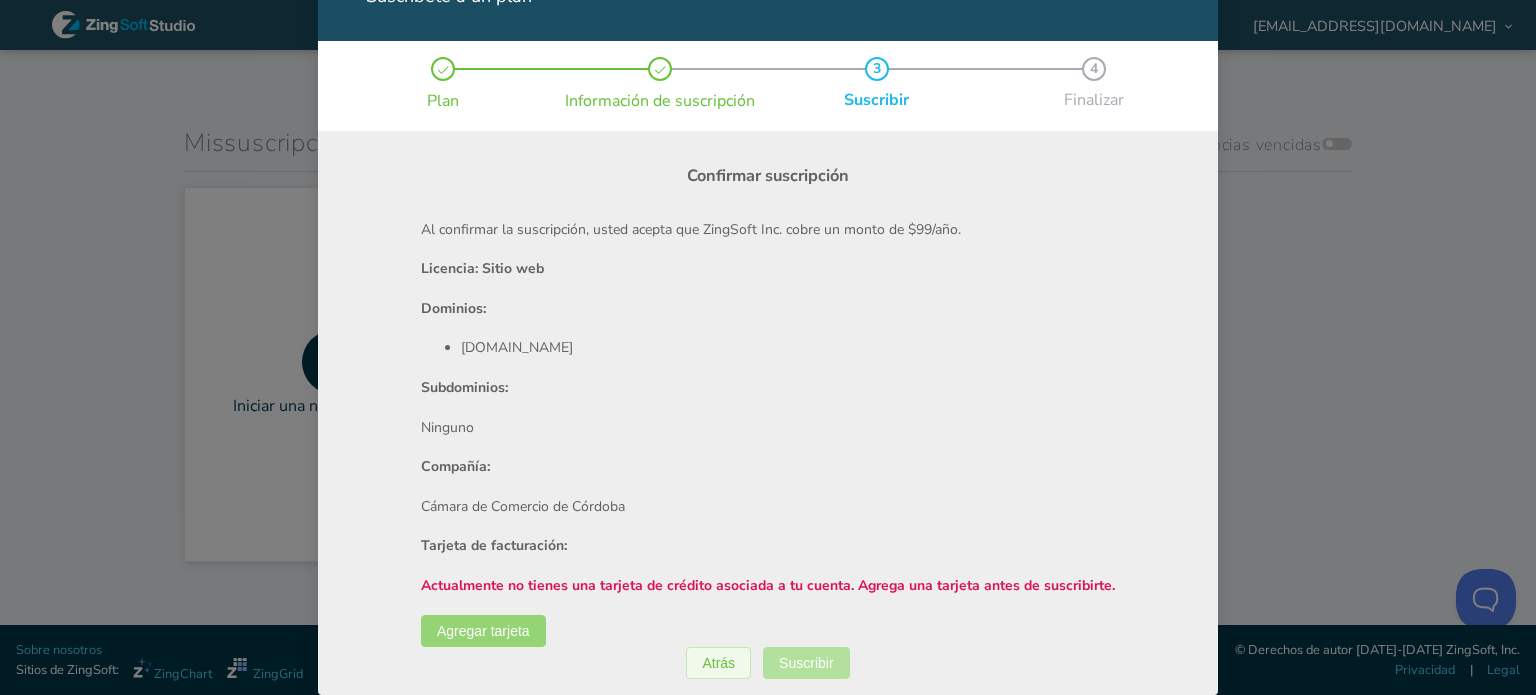 click on "Agregar tarjeta" at bounding box center (483, 631) 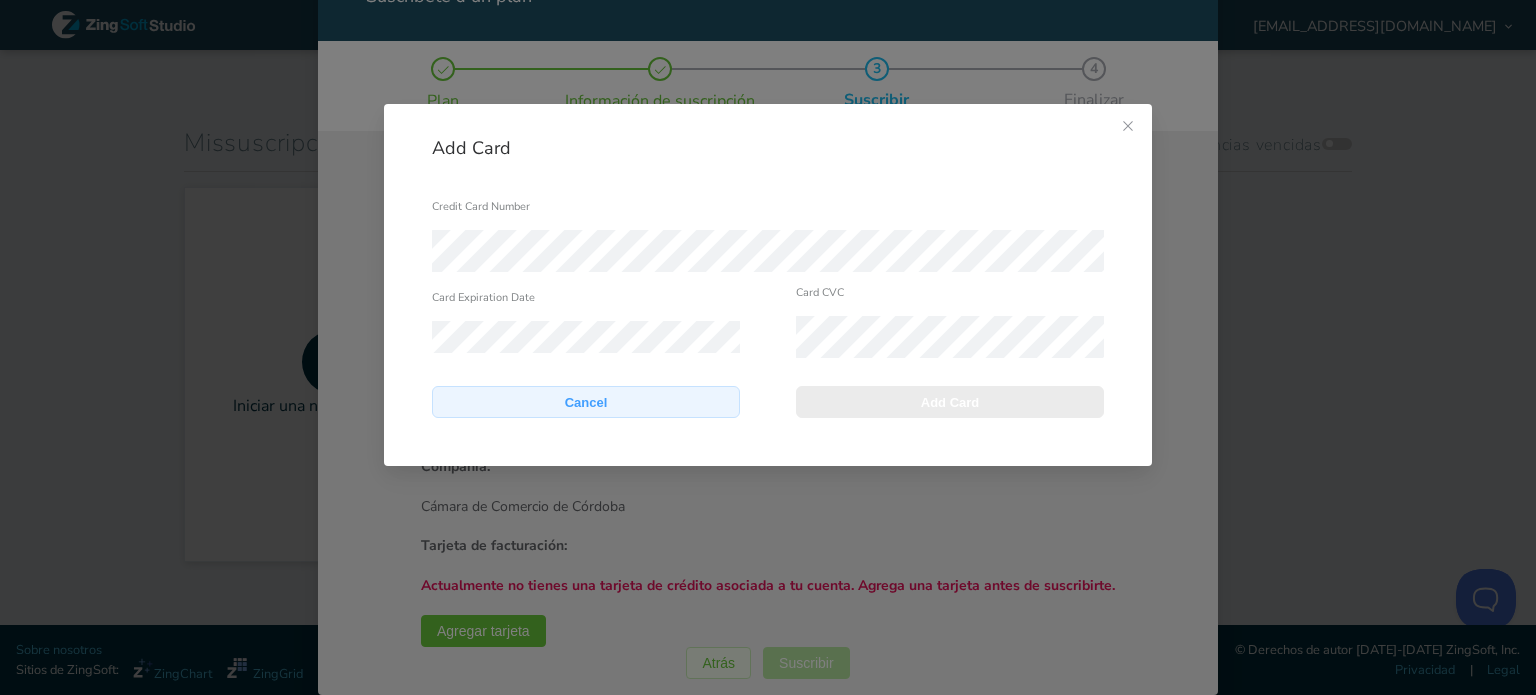 click on "Cancel" 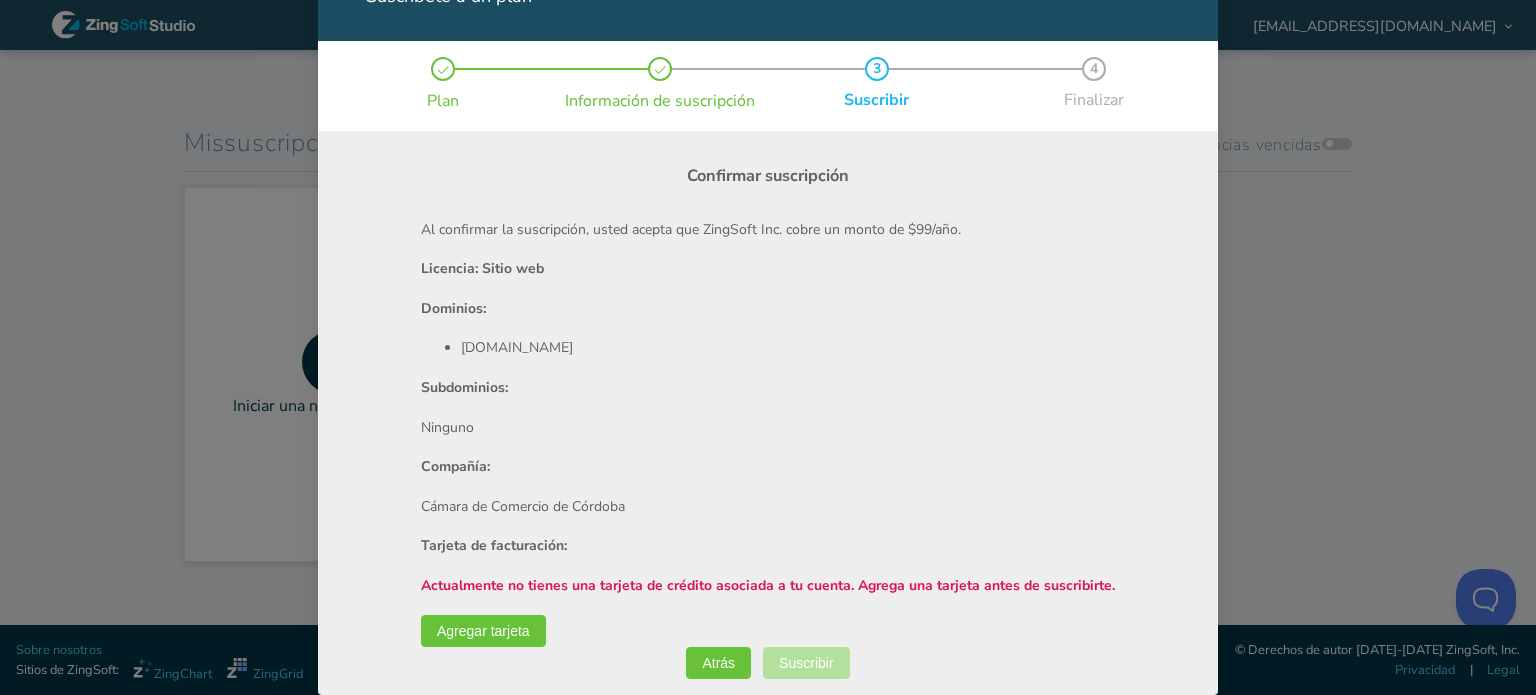 drag, startPoint x: 708, startPoint y: 659, endPoint x: 713, endPoint y: 639, distance: 20.615528 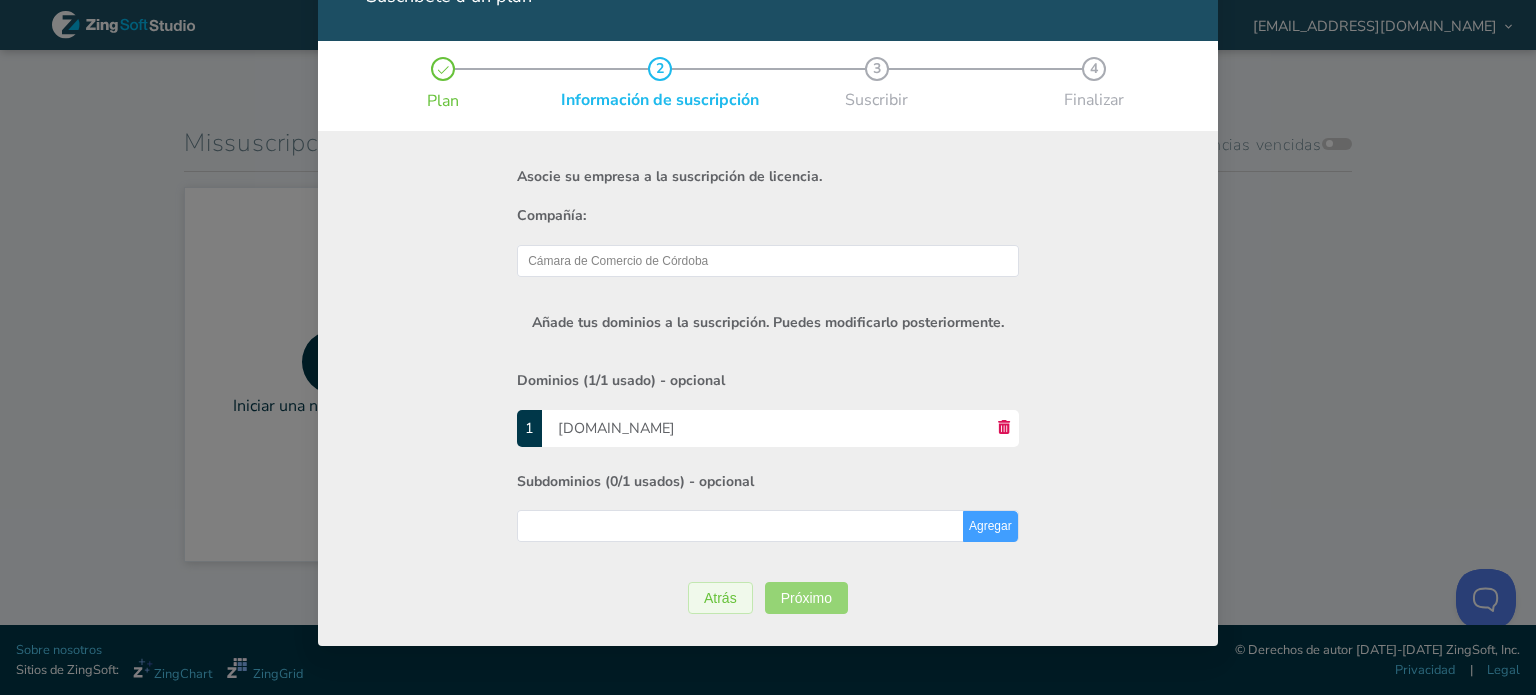 click on "Próximo" at bounding box center (806, 598) 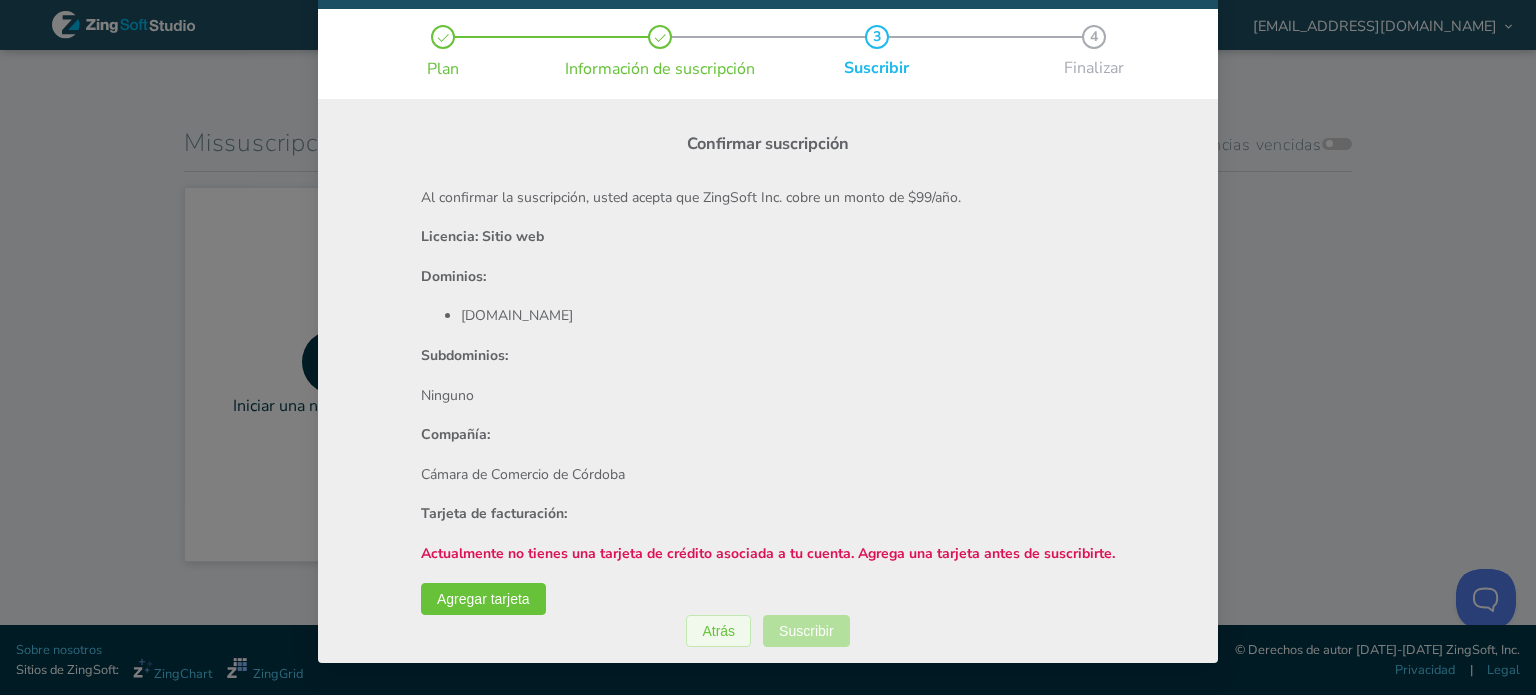 scroll, scrollTop: 200, scrollLeft: 0, axis: vertical 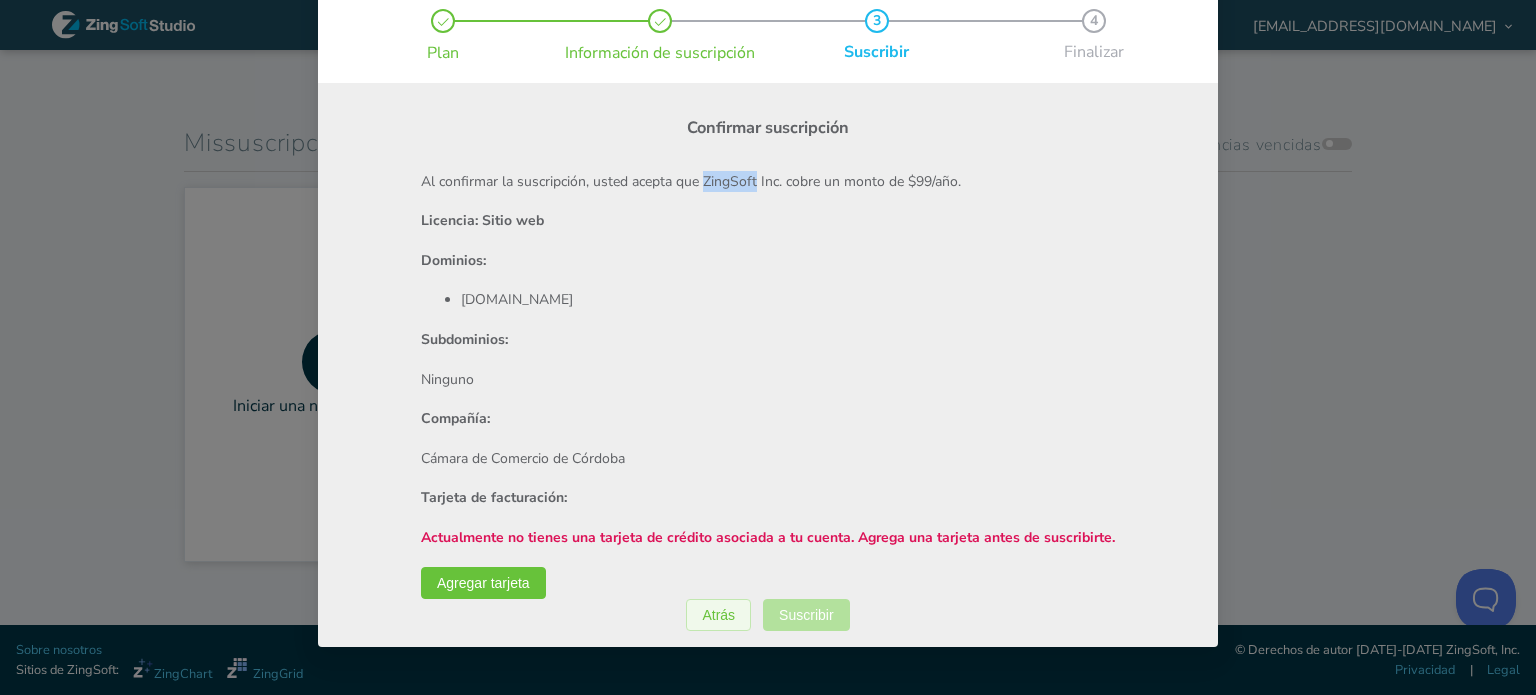 drag, startPoint x: 700, startPoint y: 177, endPoint x: 751, endPoint y: 175, distance: 51.0392 